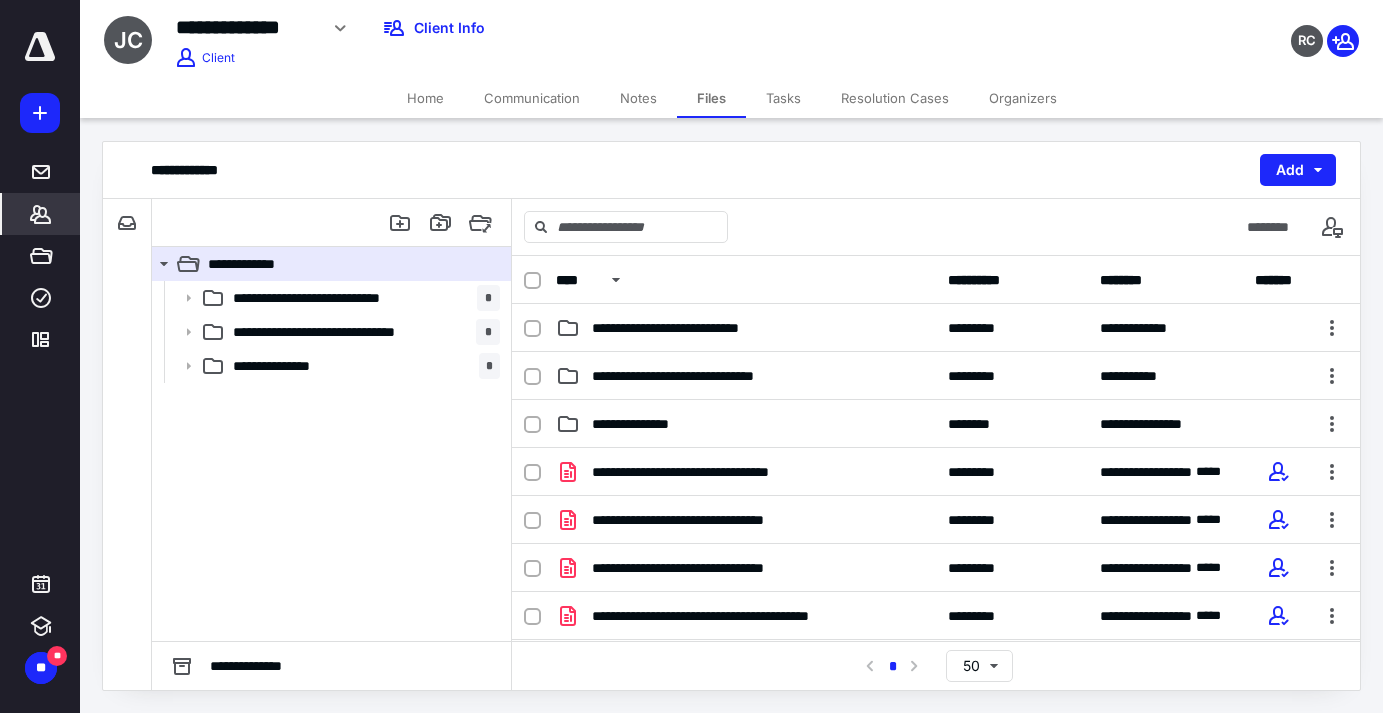 click 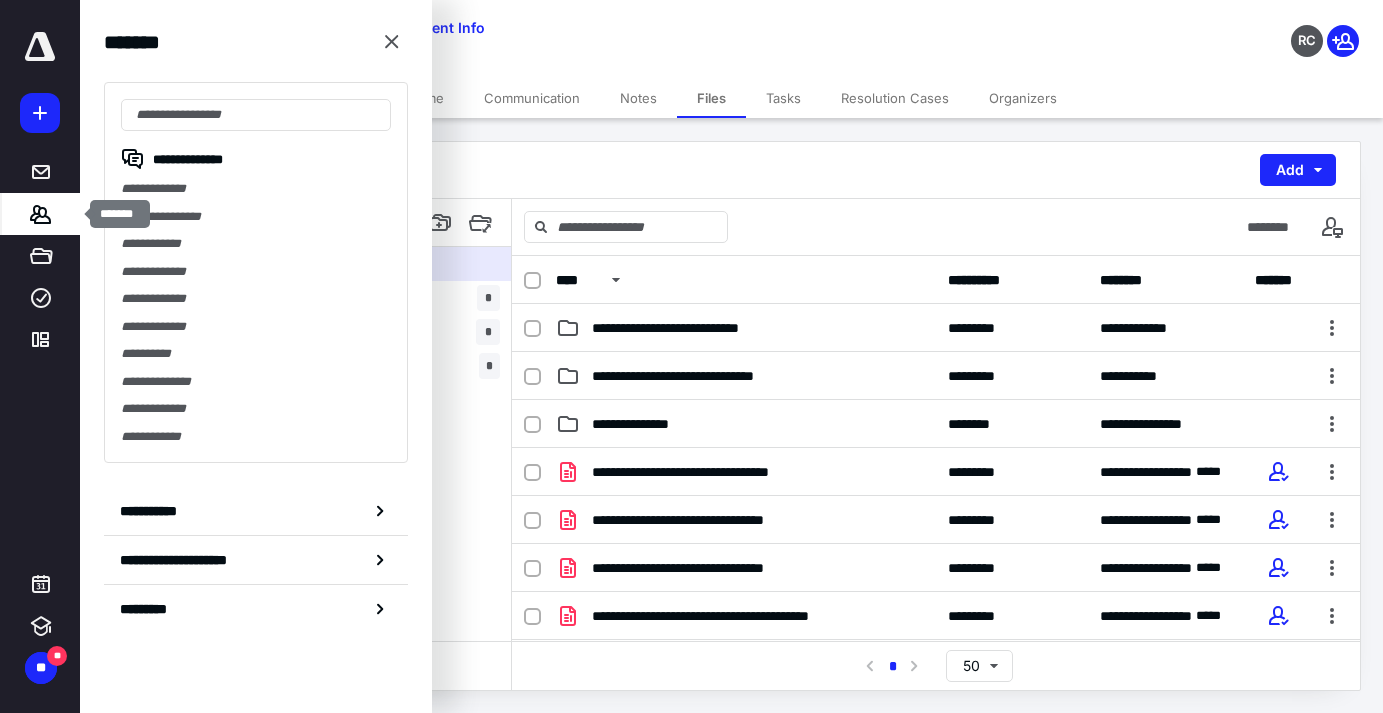 scroll, scrollTop: 0, scrollLeft: 0, axis: both 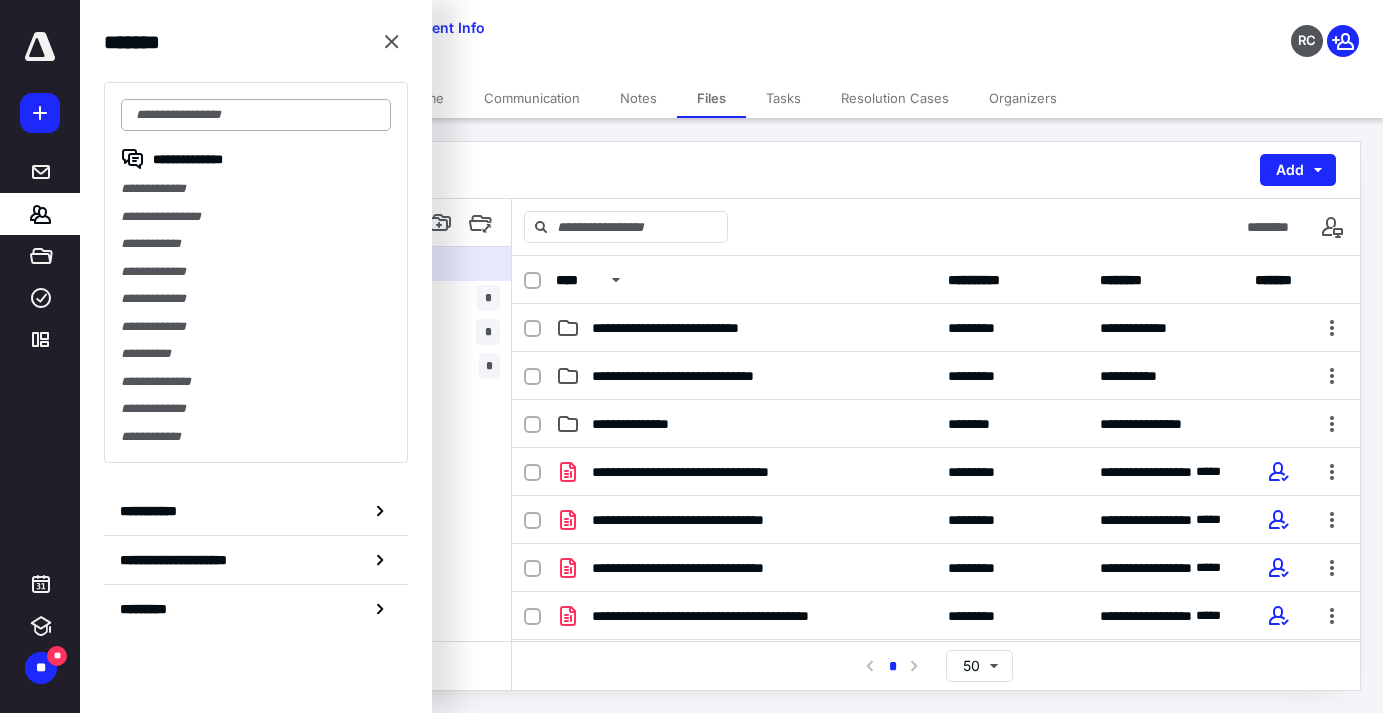 click at bounding box center (256, 115) 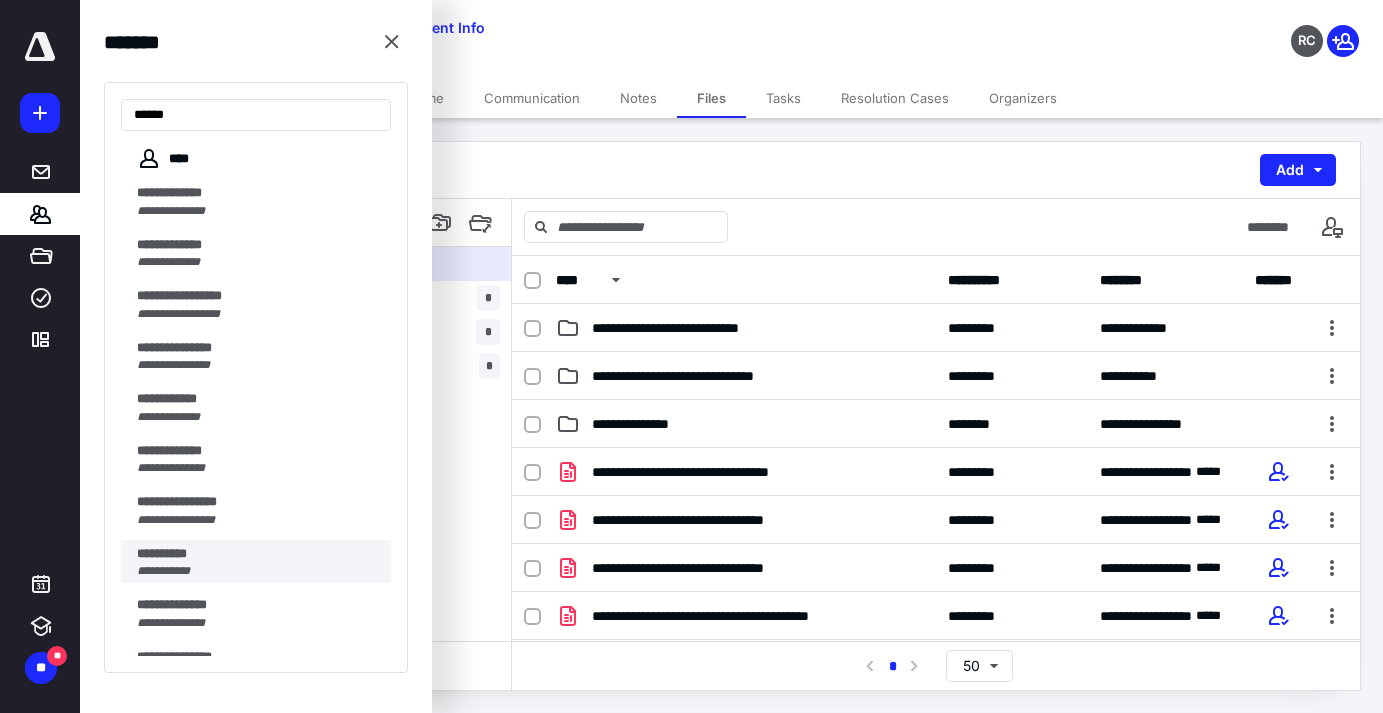 type on "*****" 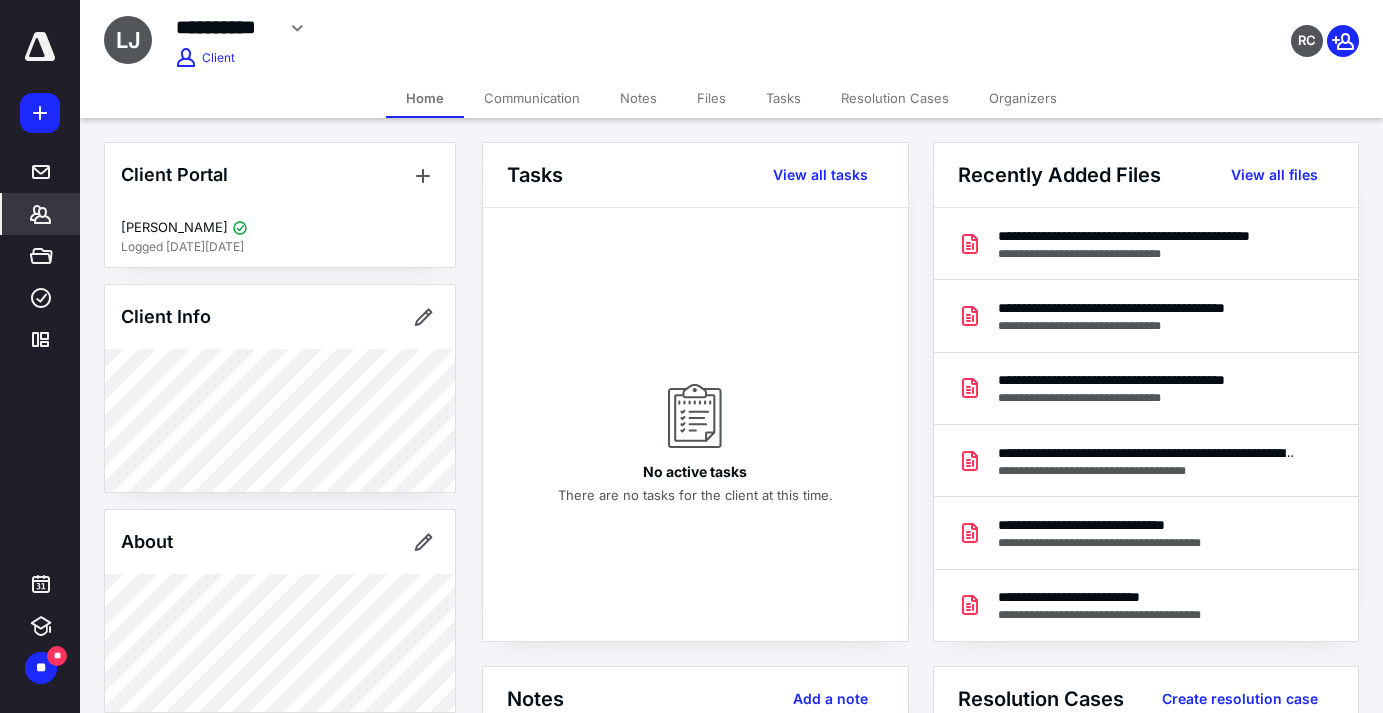 click on "Files" at bounding box center (711, 98) 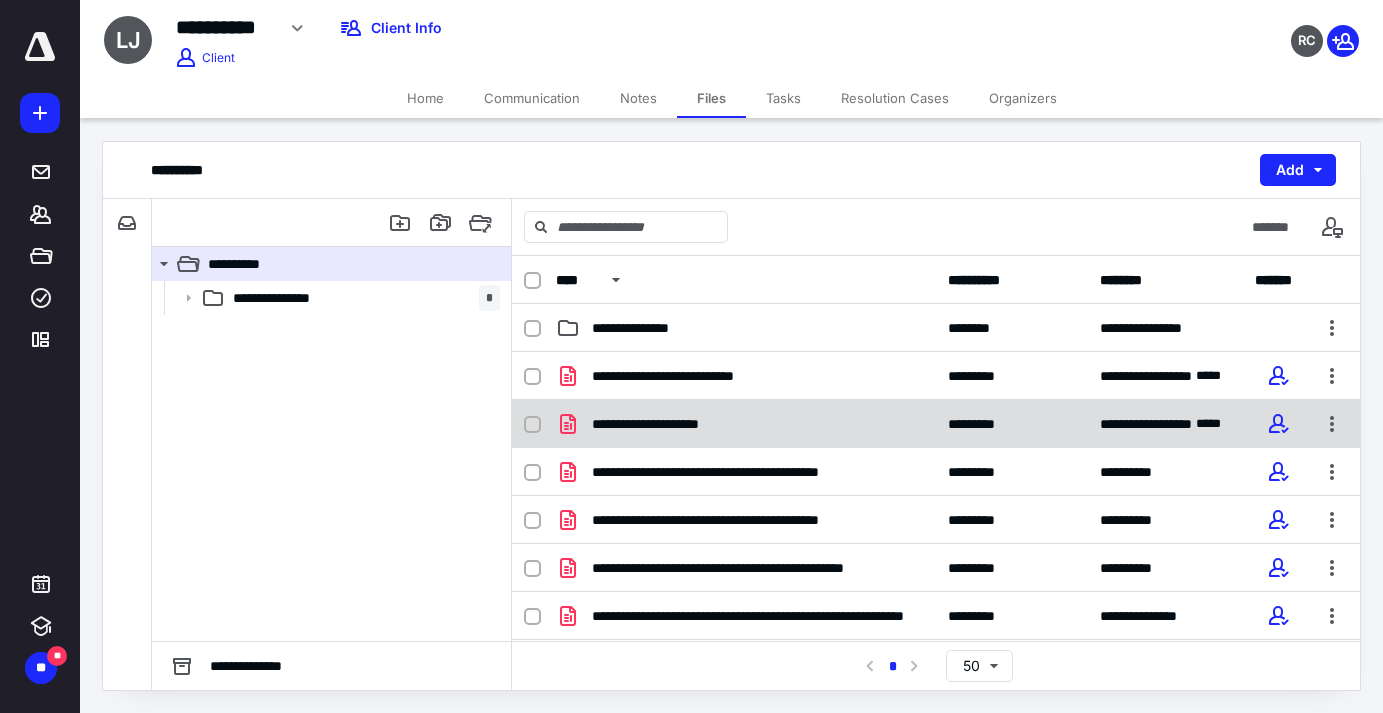 scroll, scrollTop: 47, scrollLeft: 0, axis: vertical 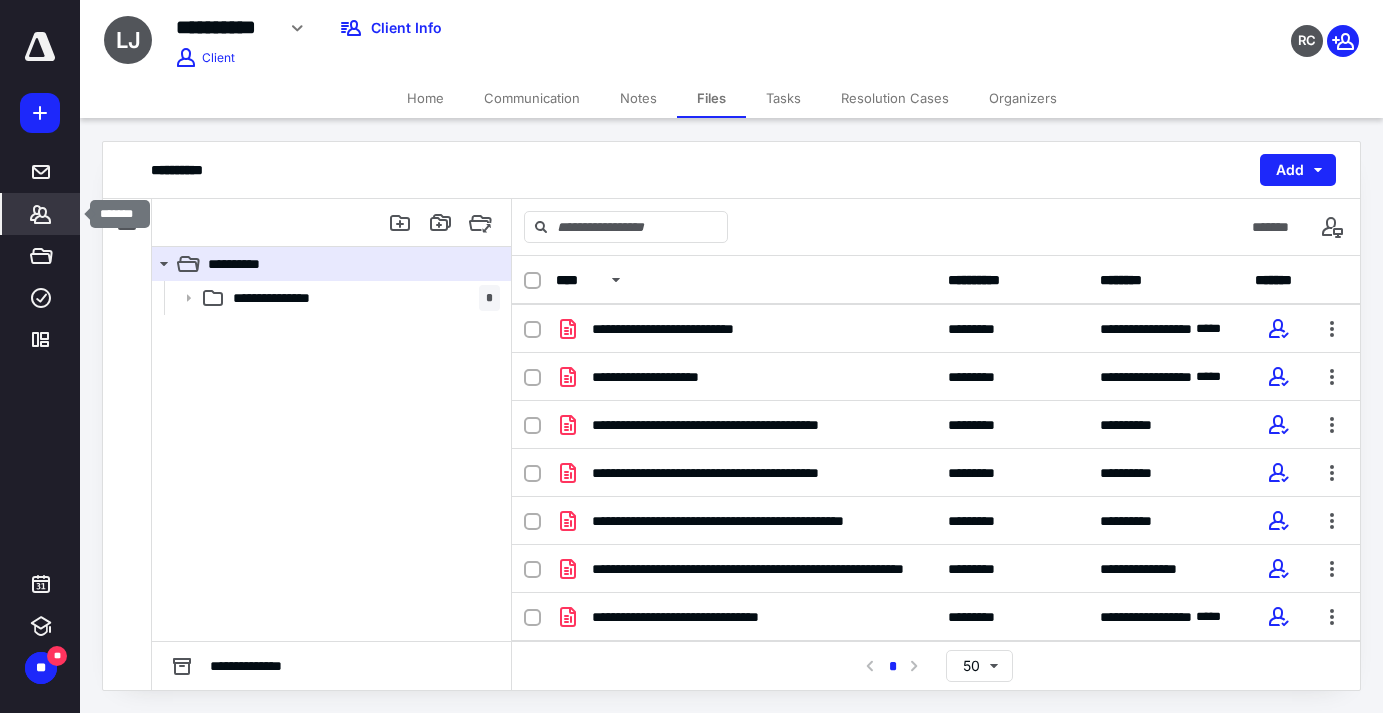click 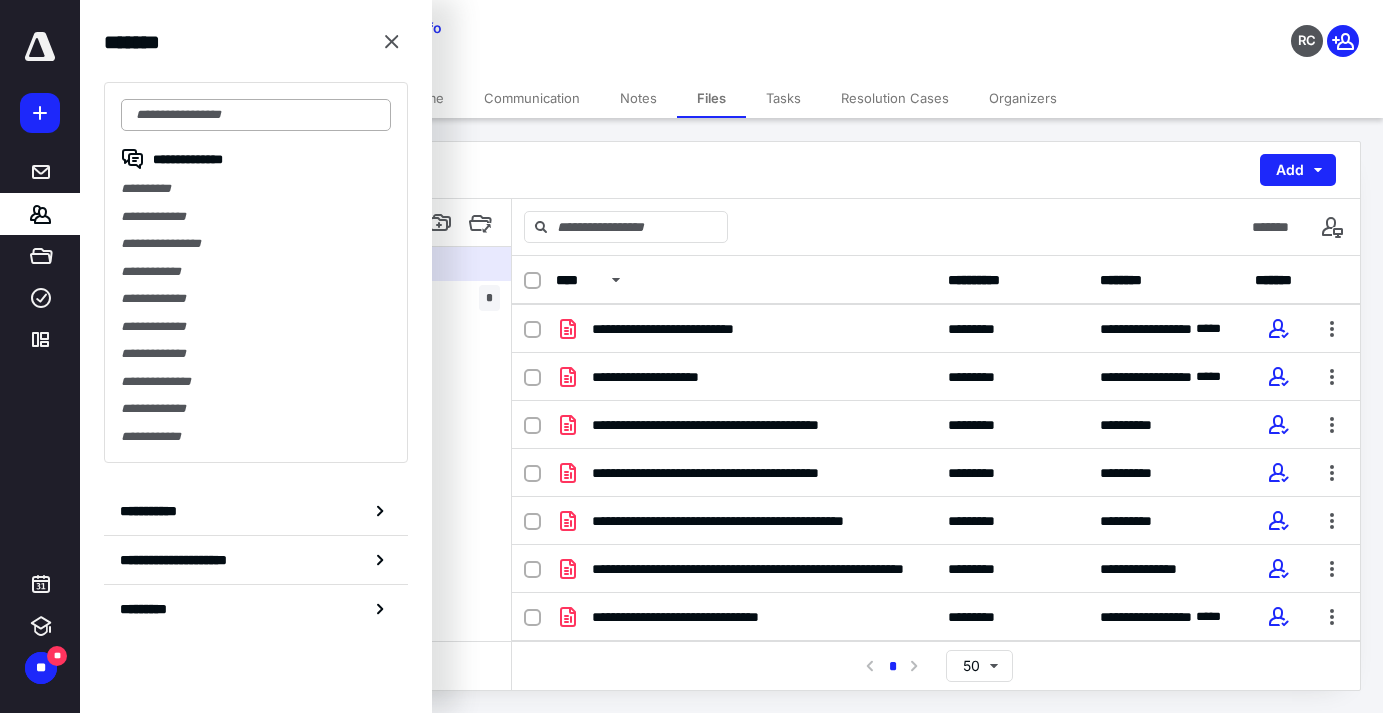 click at bounding box center (256, 115) 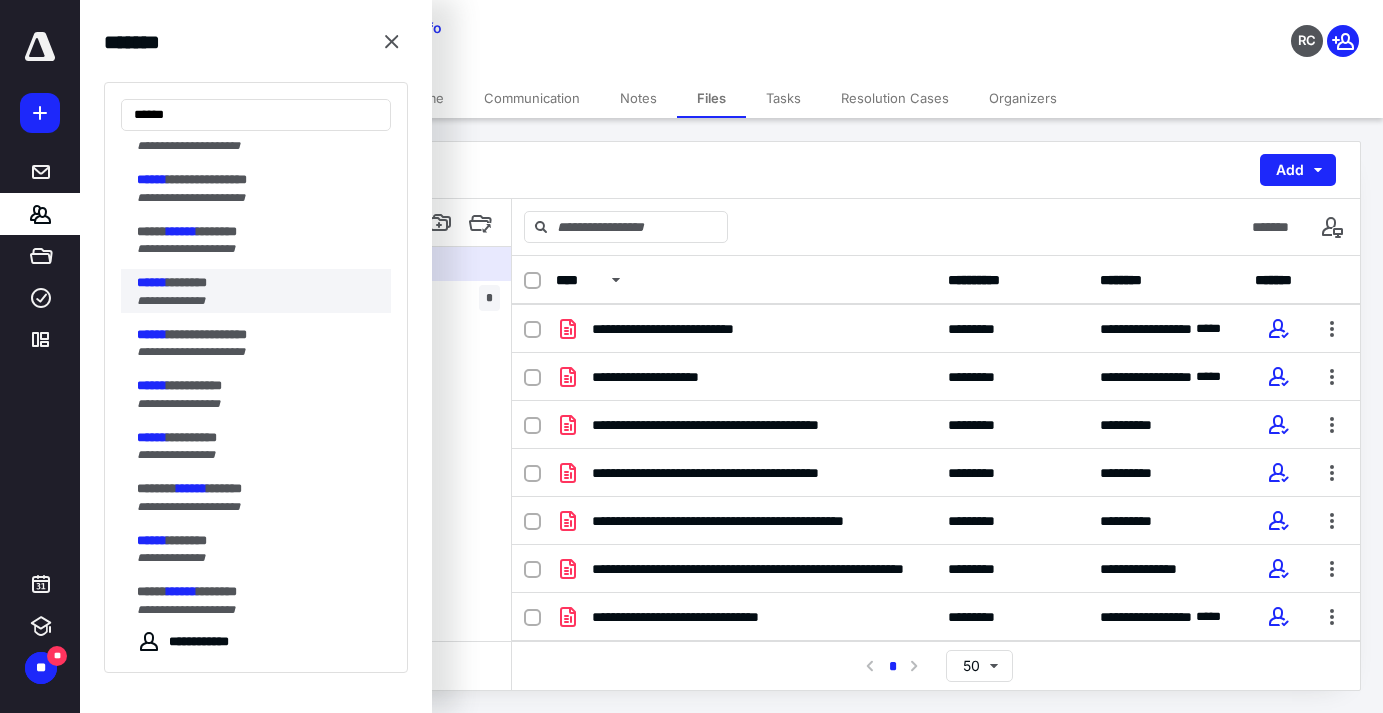 scroll, scrollTop: 117, scrollLeft: 0, axis: vertical 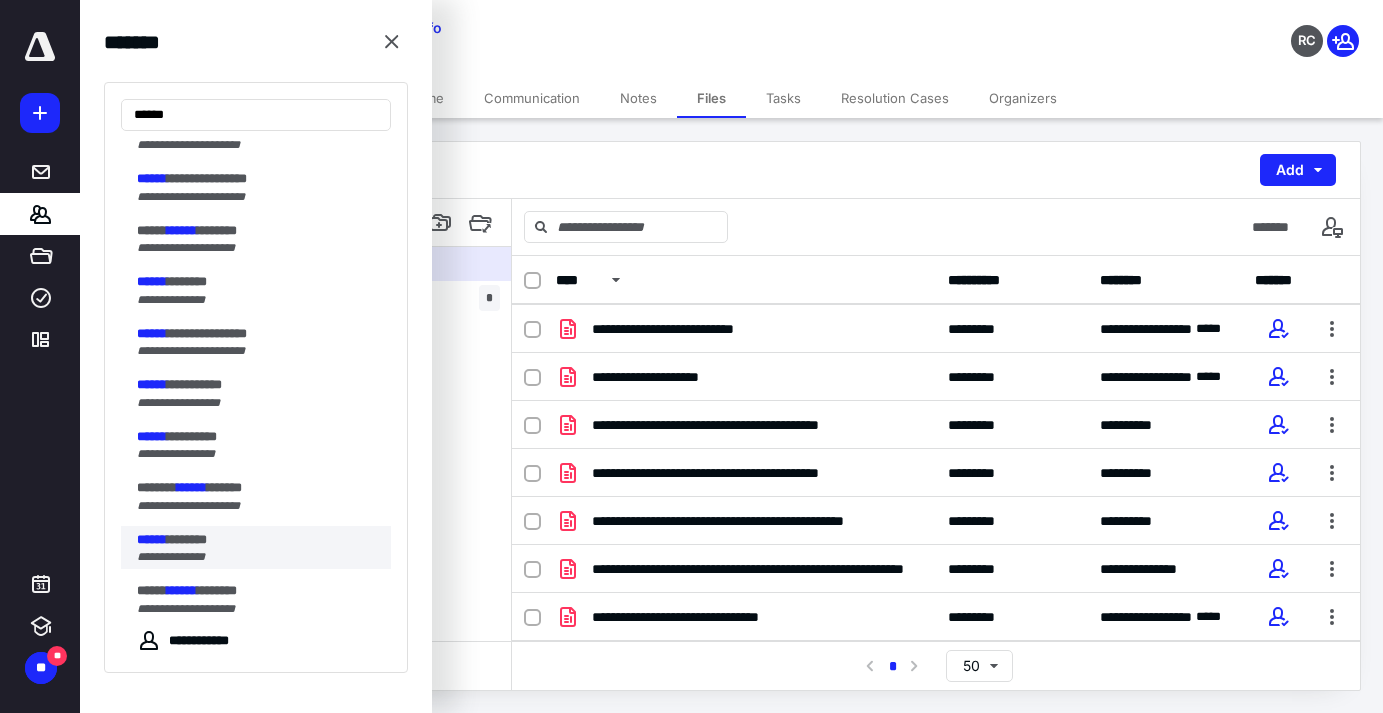 type on "******" 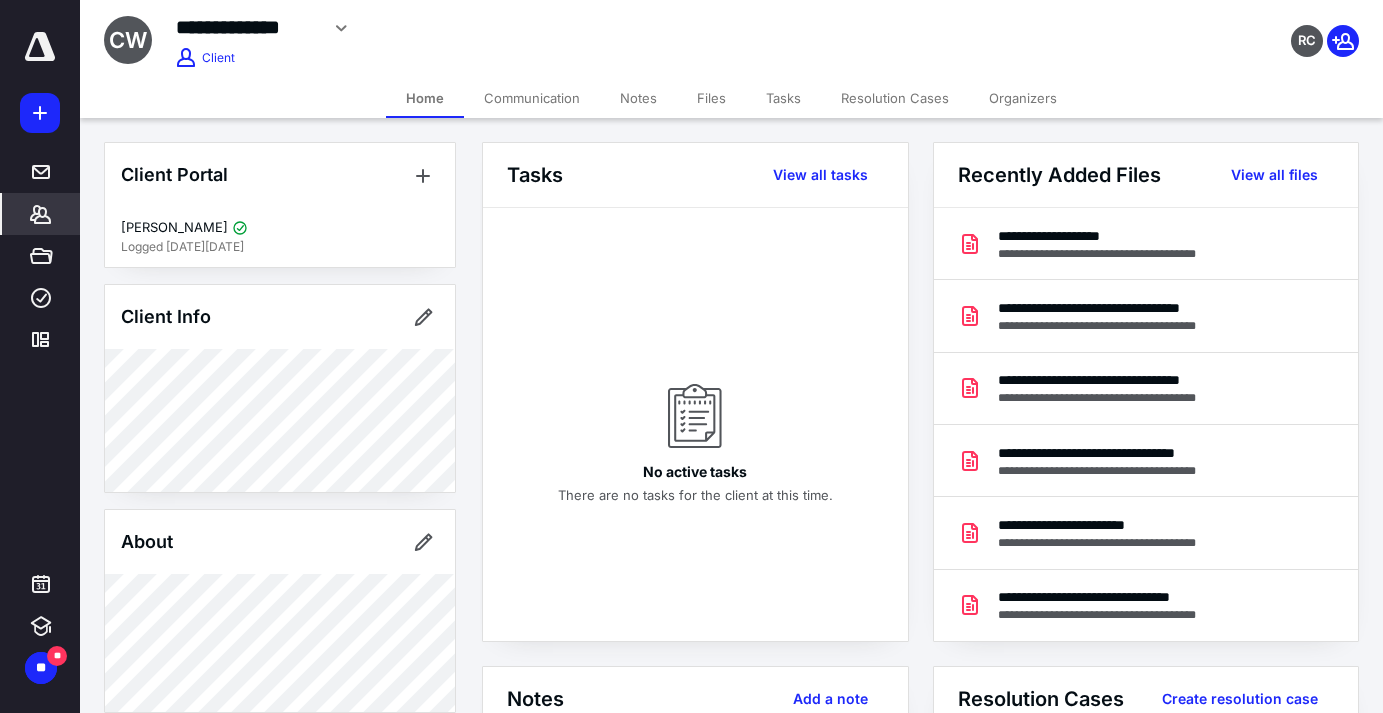 click on "Files" at bounding box center (711, 98) 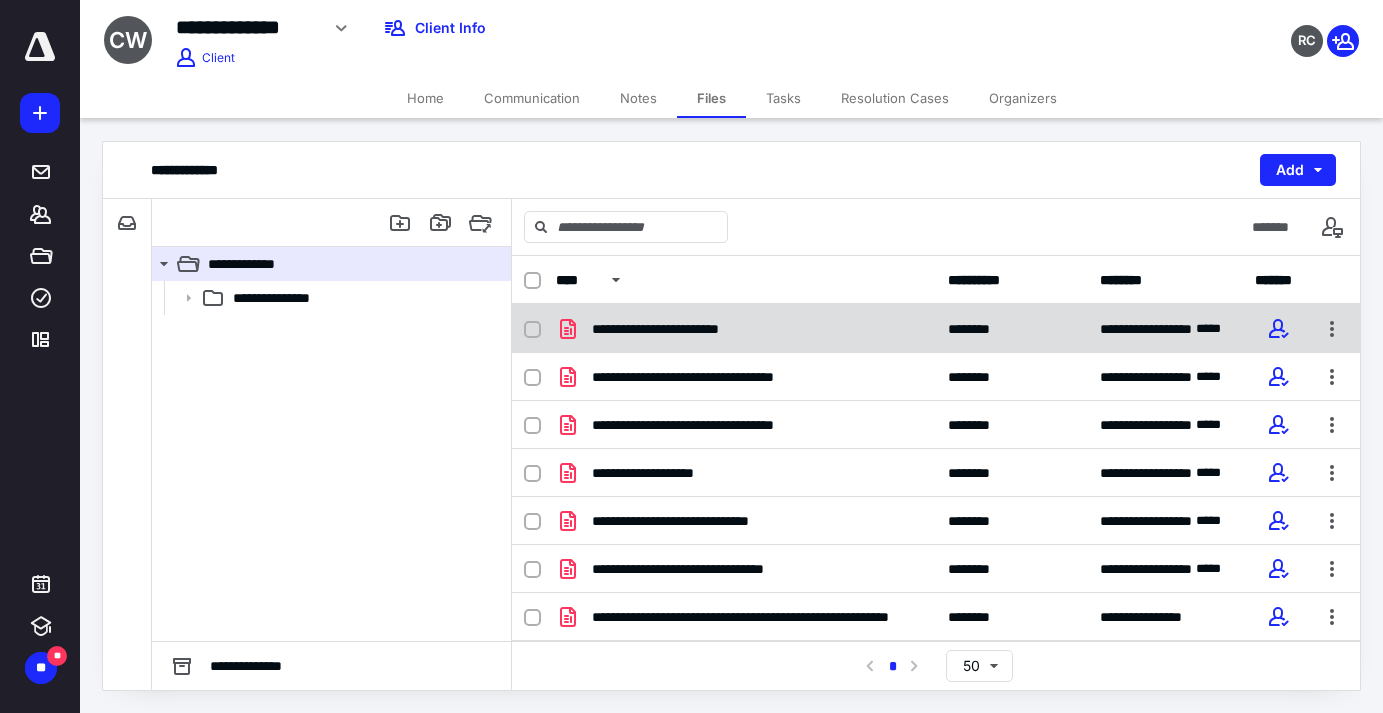 scroll, scrollTop: 0, scrollLeft: 0, axis: both 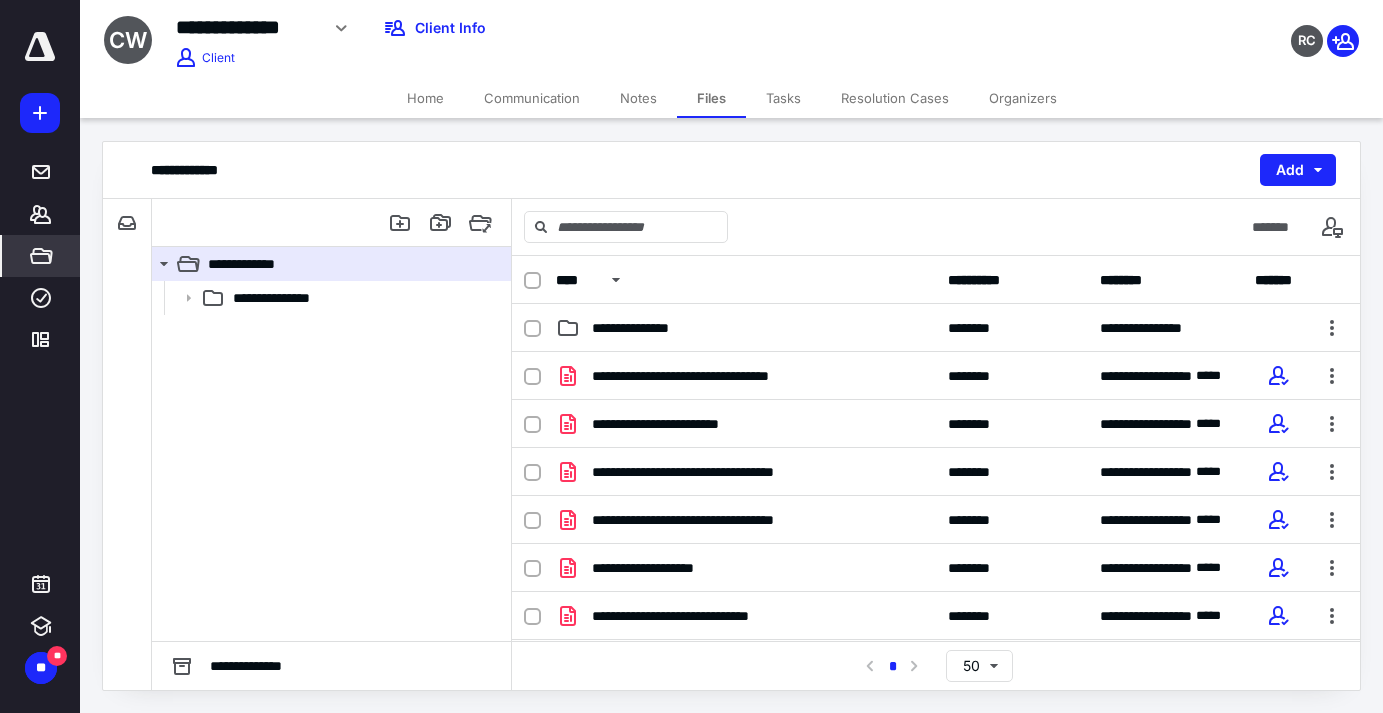 click on "*****" at bounding box center (41, 256) 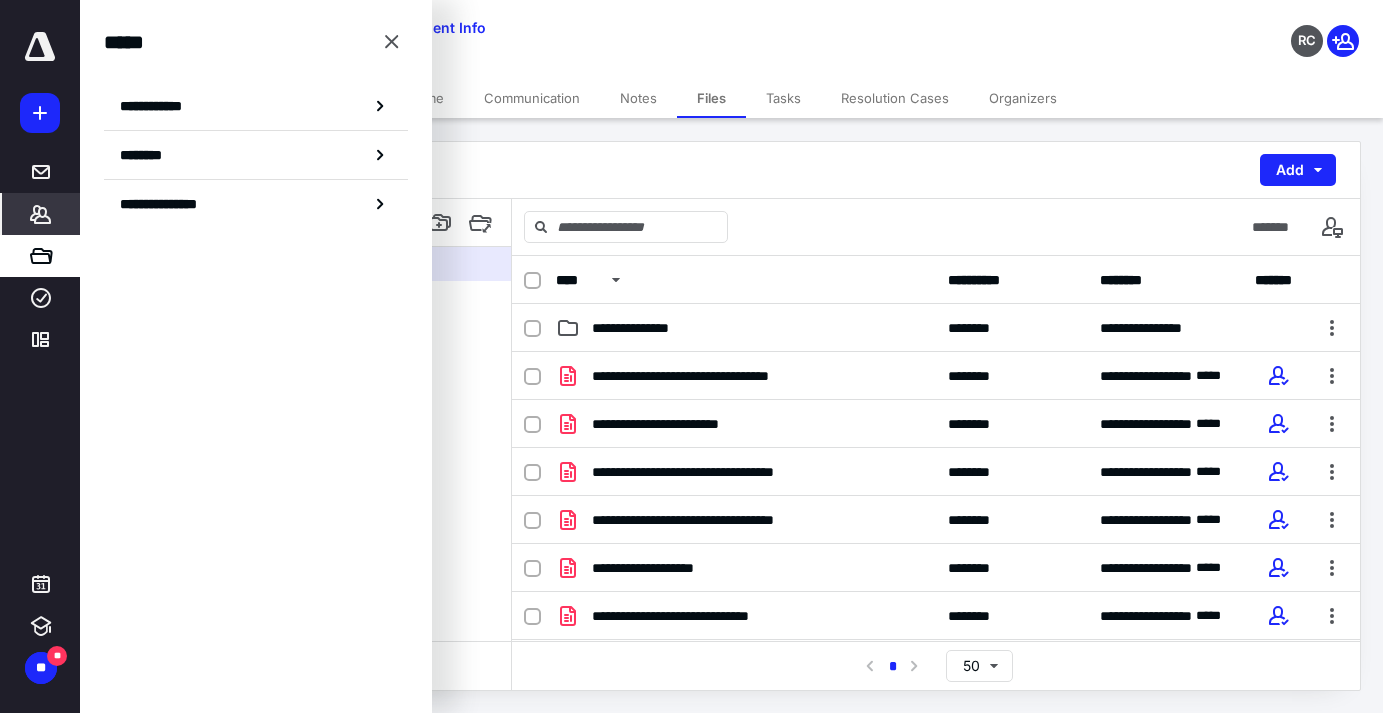 click 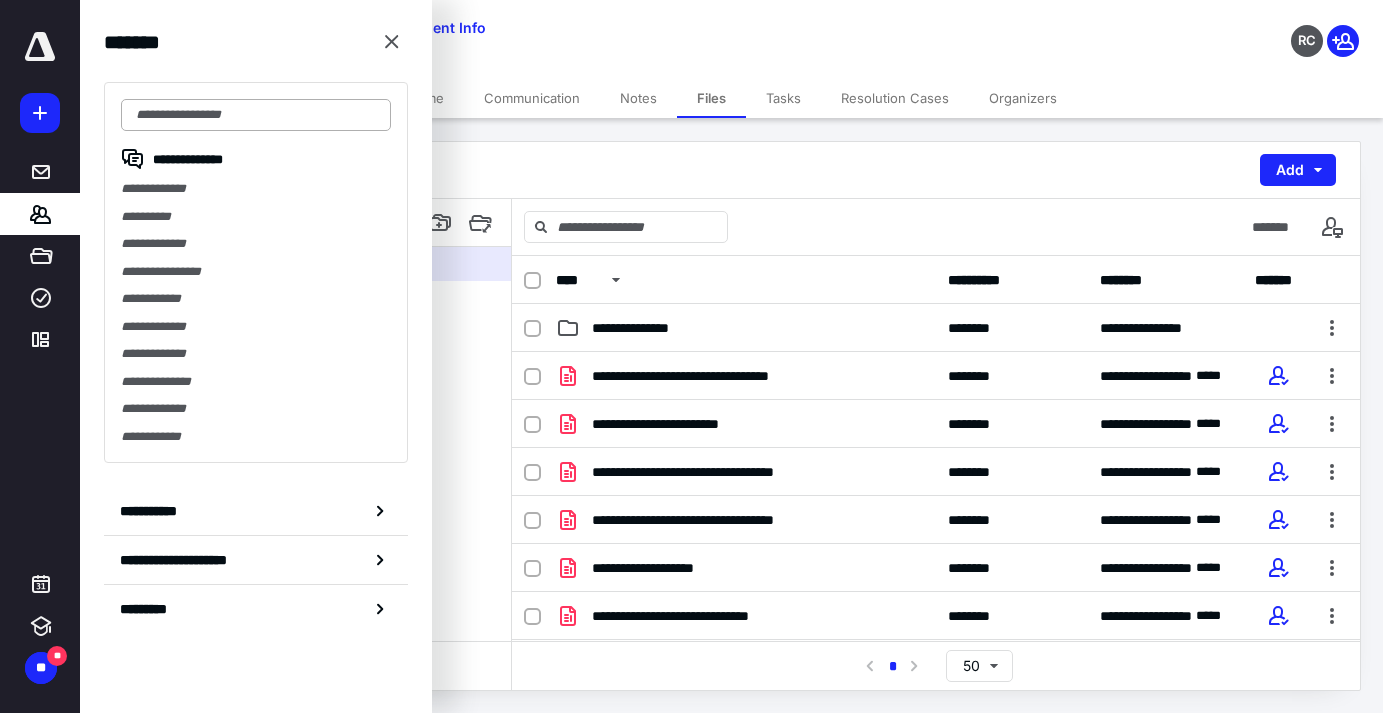 click at bounding box center [256, 115] 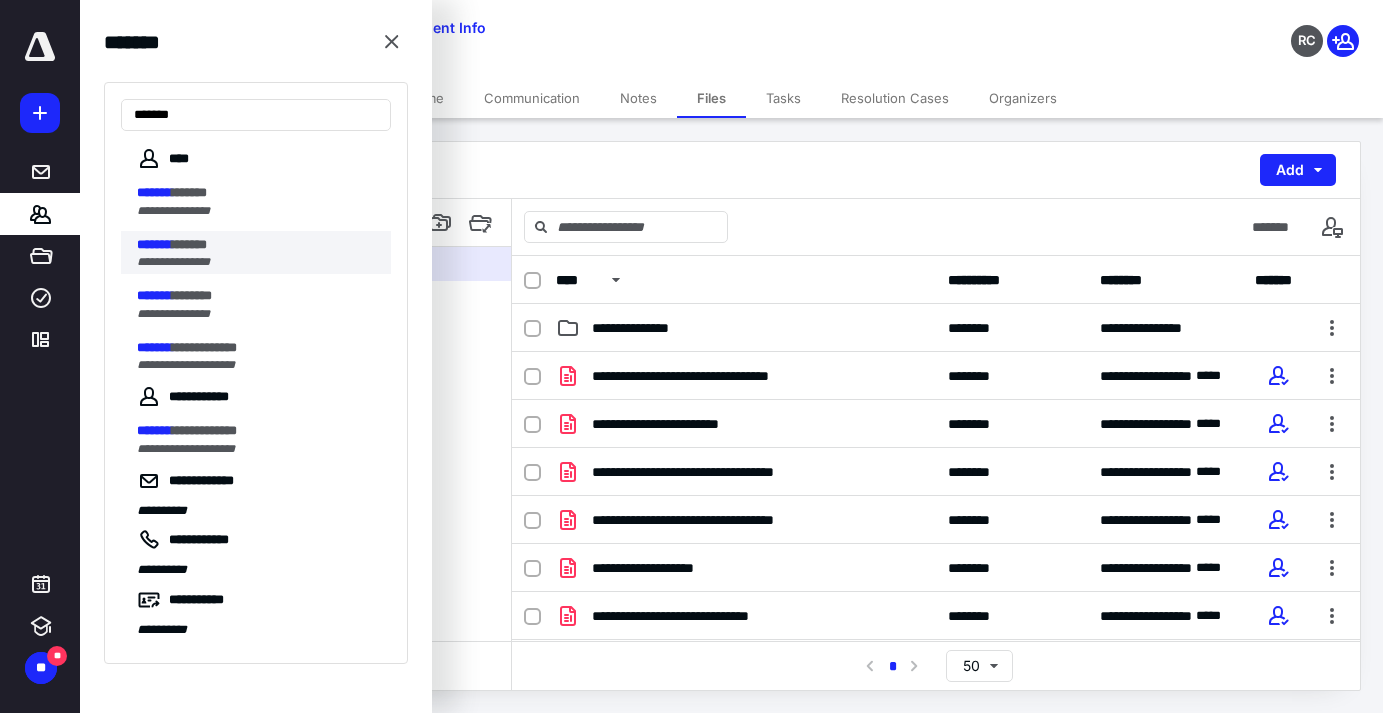 type on "*******" 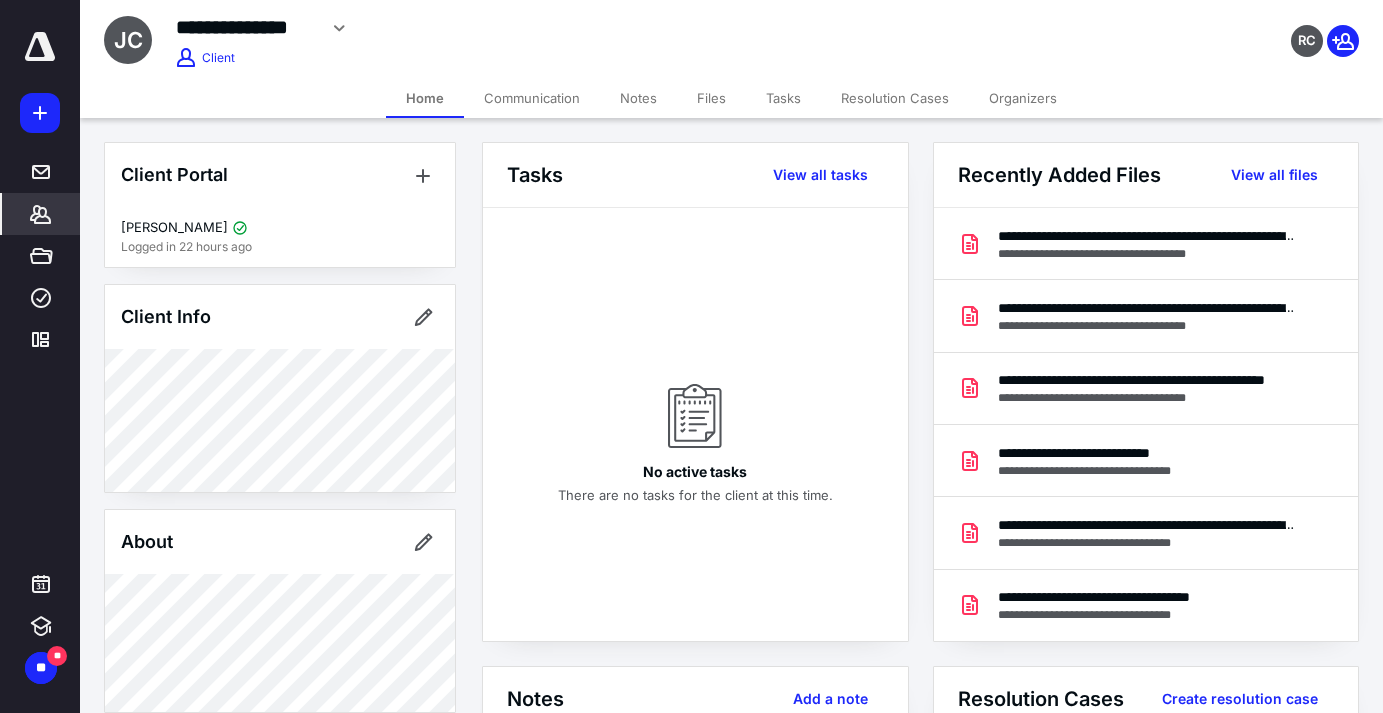 click on "Files" at bounding box center (711, 98) 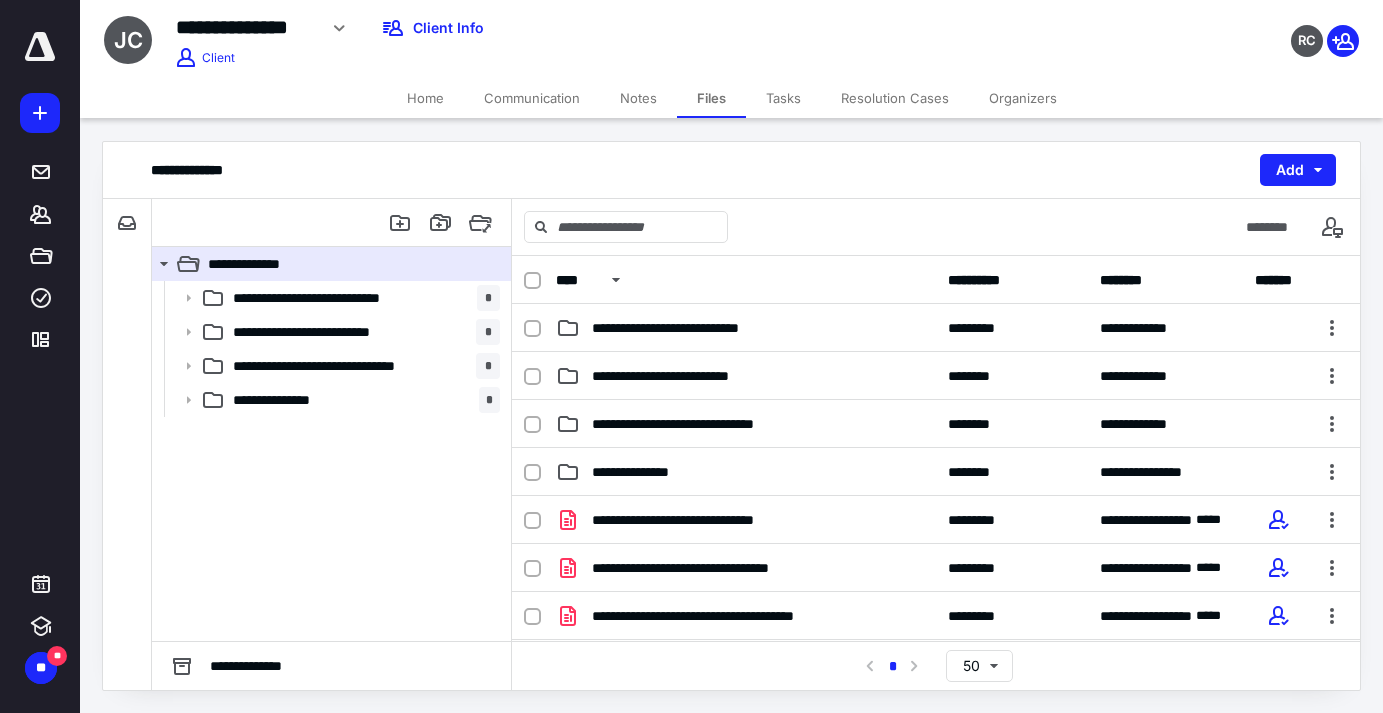 click on "Home" at bounding box center (425, 98) 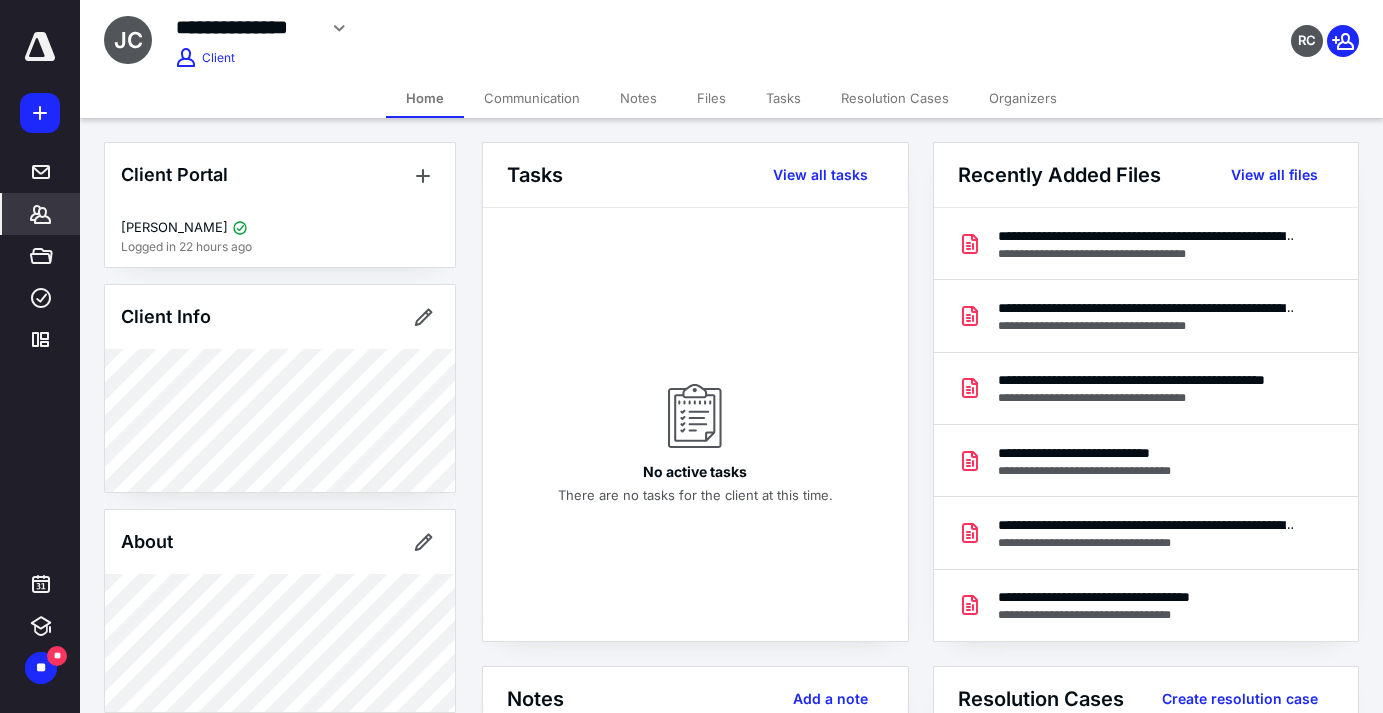 click on "Files" at bounding box center (711, 98) 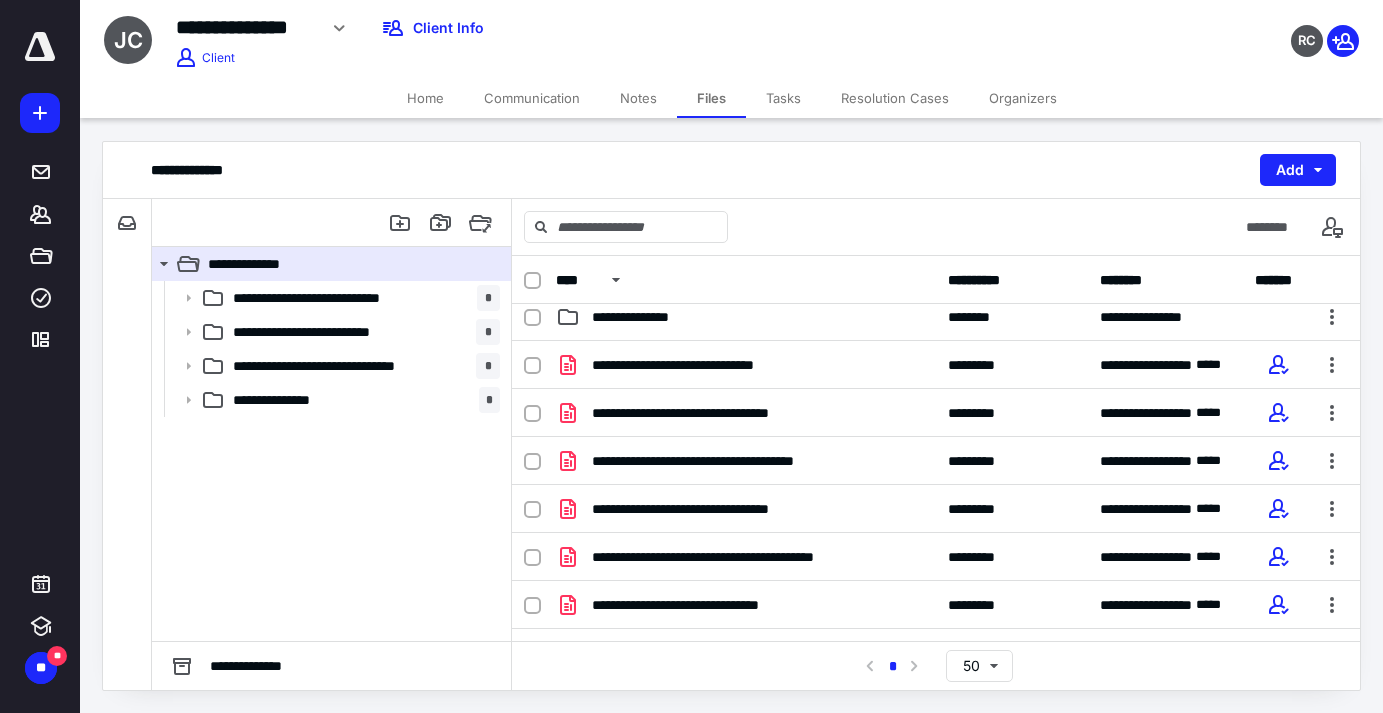 scroll, scrollTop: 0, scrollLeft: 0, axis: both 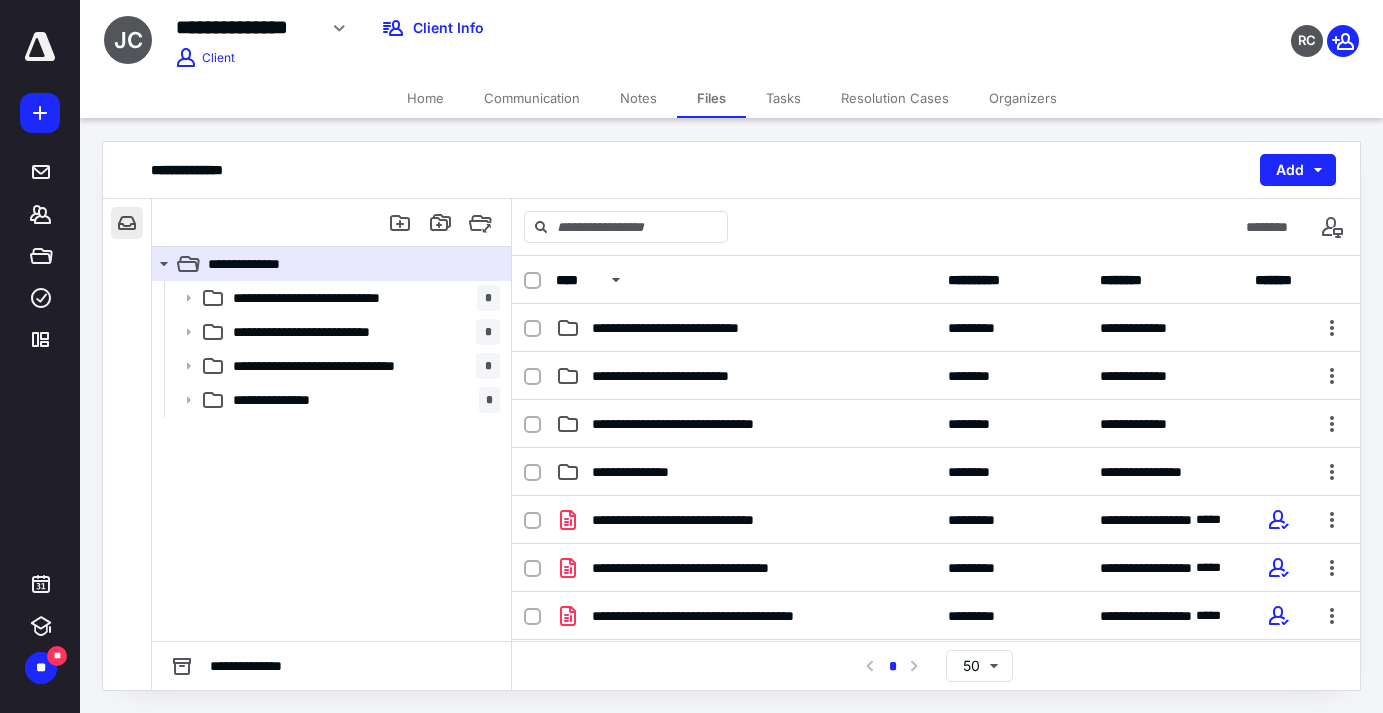 click at bounding box center [127, 223] 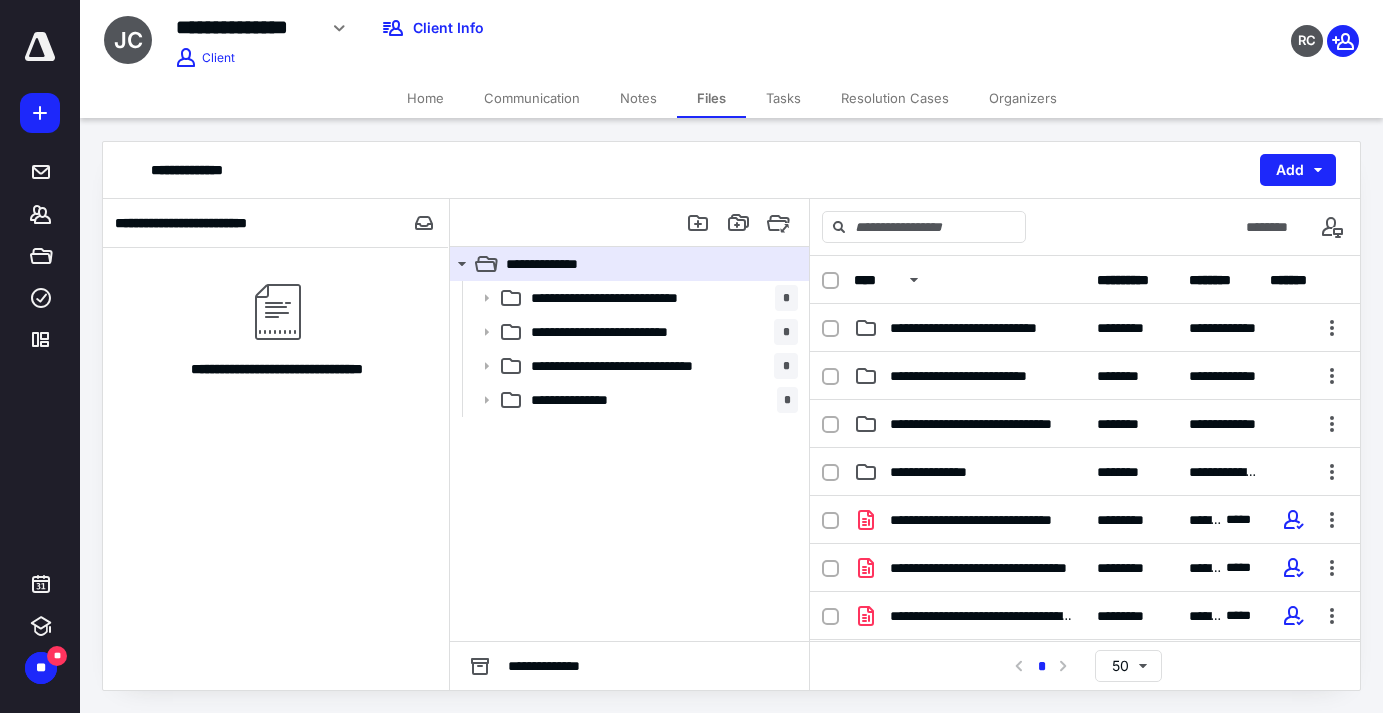 click on "Home" at bounding box center (425, 98) 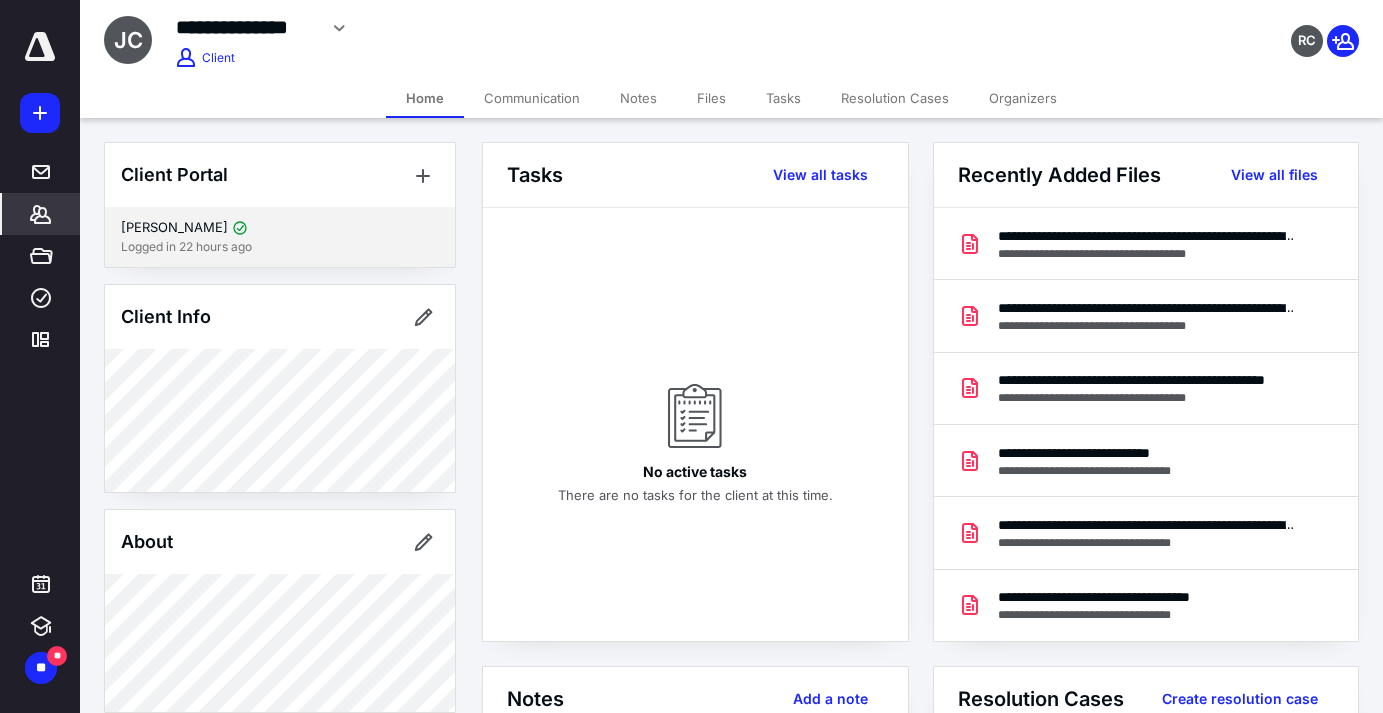 click on "Logged in 22 hours ago" at bounding box center [280, 247] 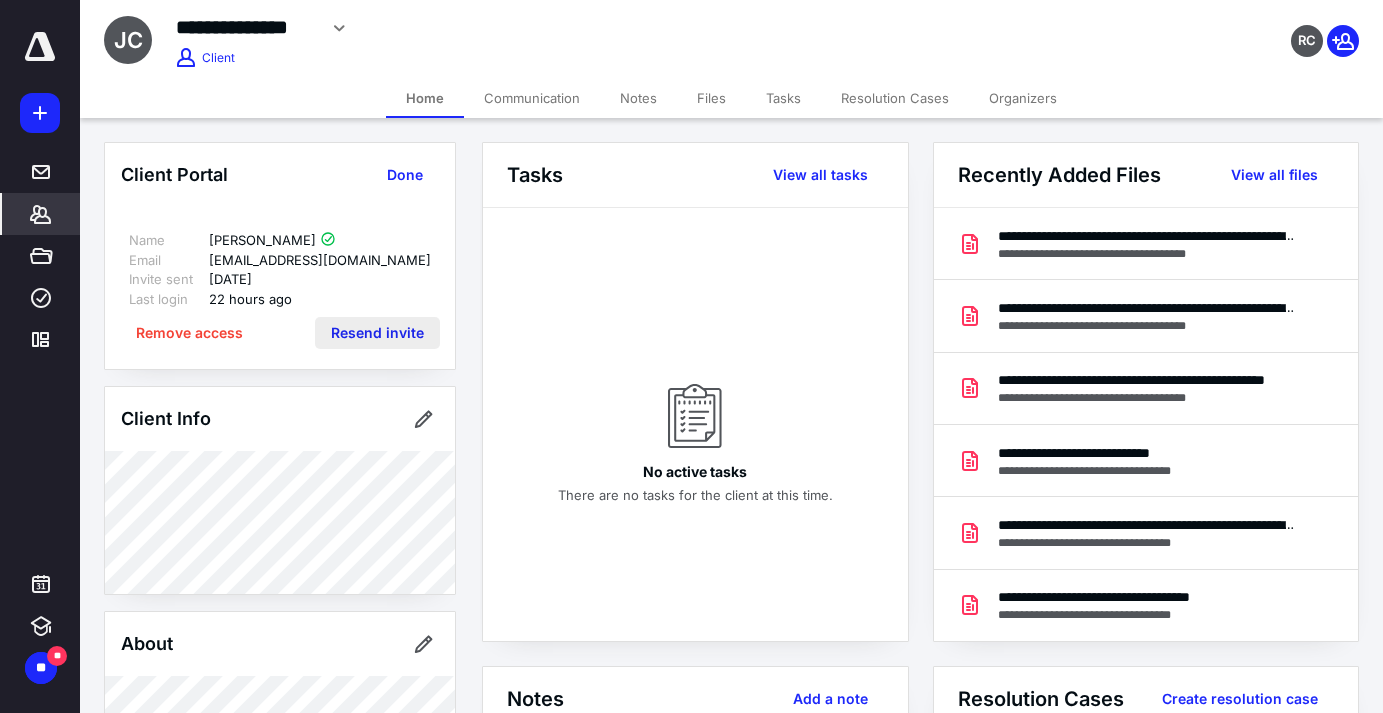 click on "Resend invite" at bounding box center [377, 333] 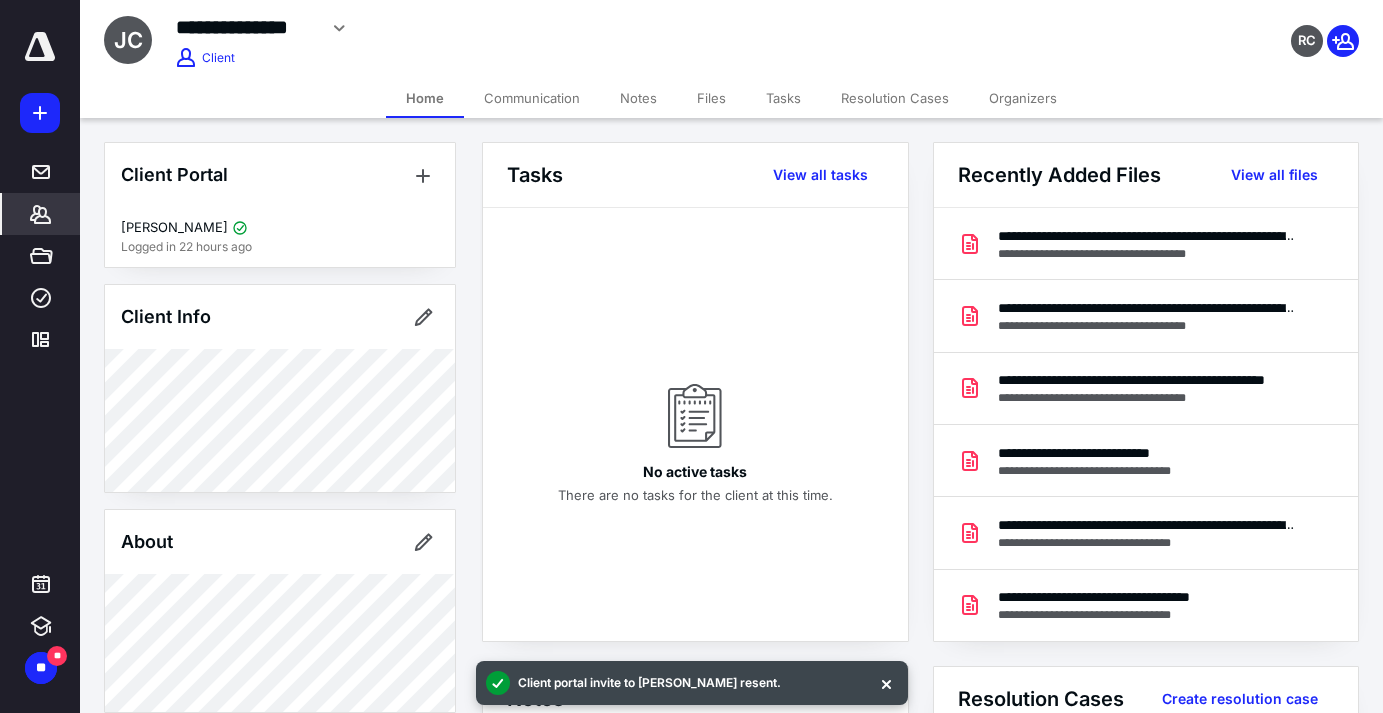 click on "Files" at bounding box center (711, 98) 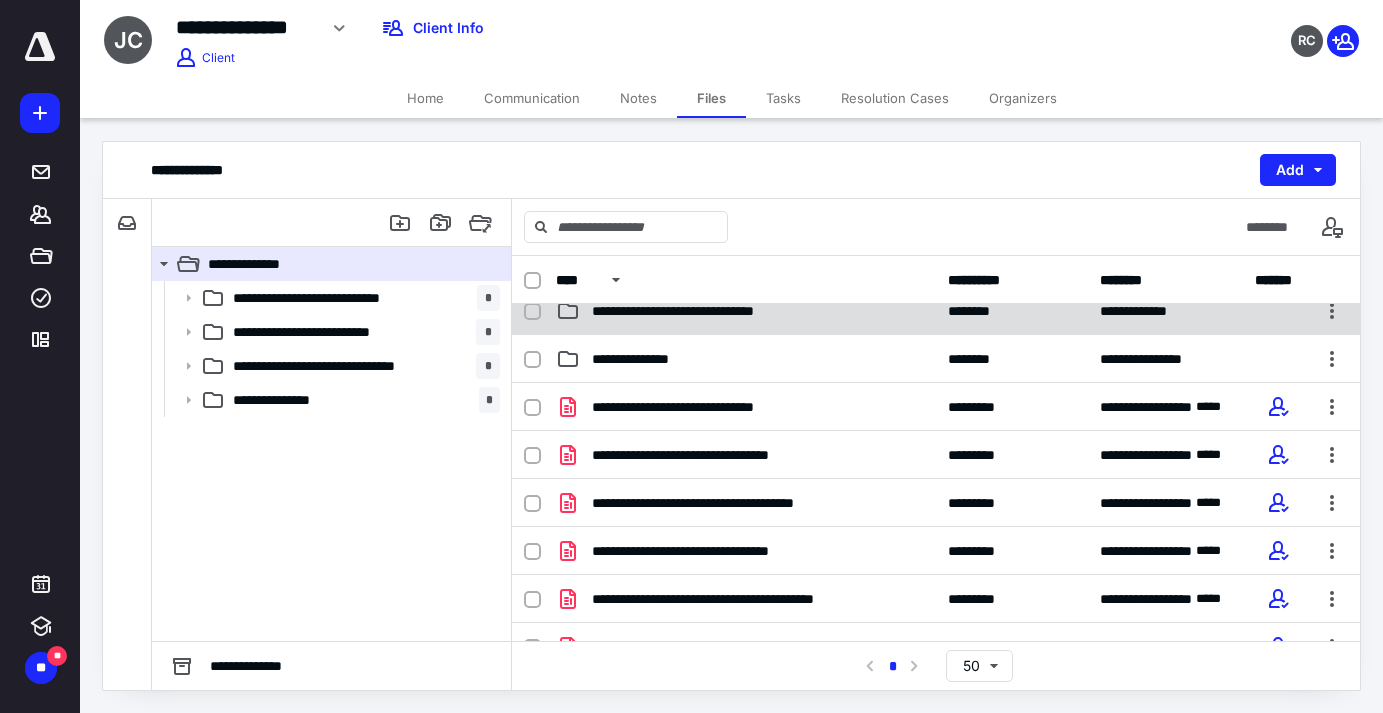 scroll, scrollTop: 0, scrollLeft: 0, axis: both 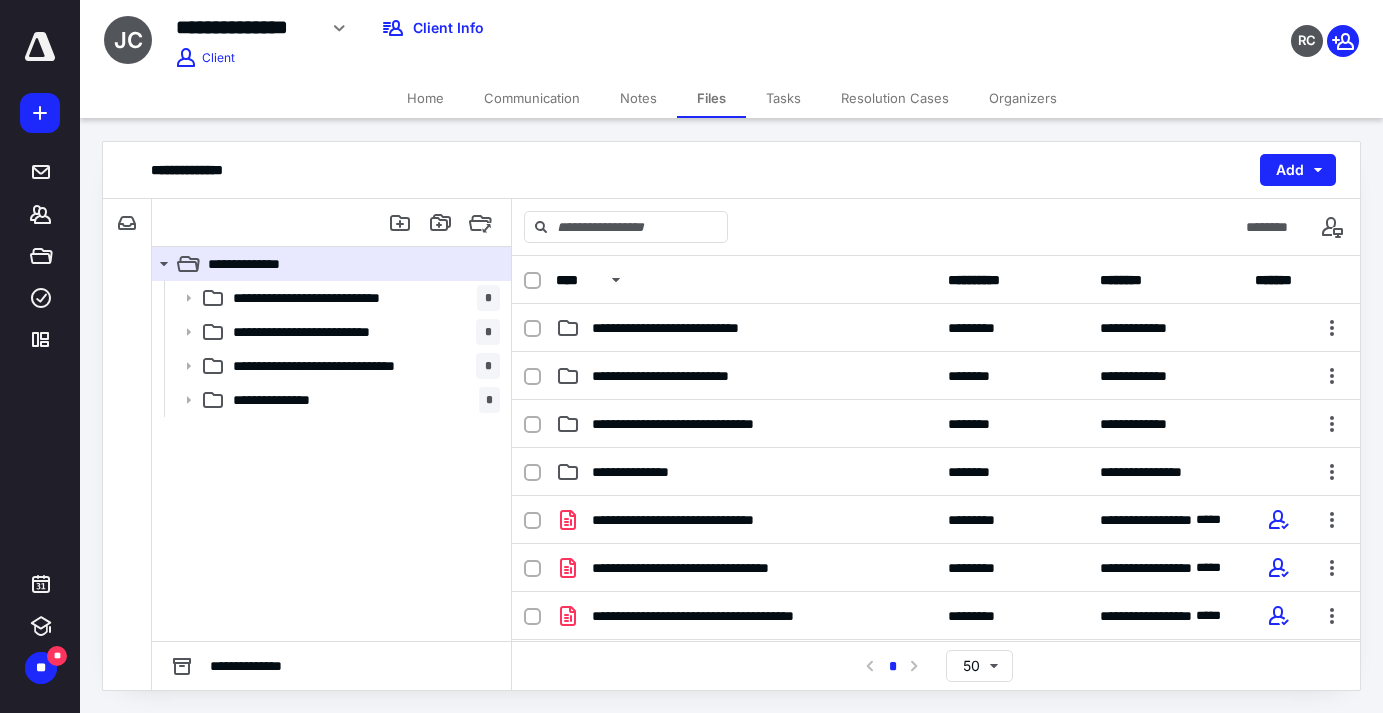 click on "Files" at bounding box center [711, 98] 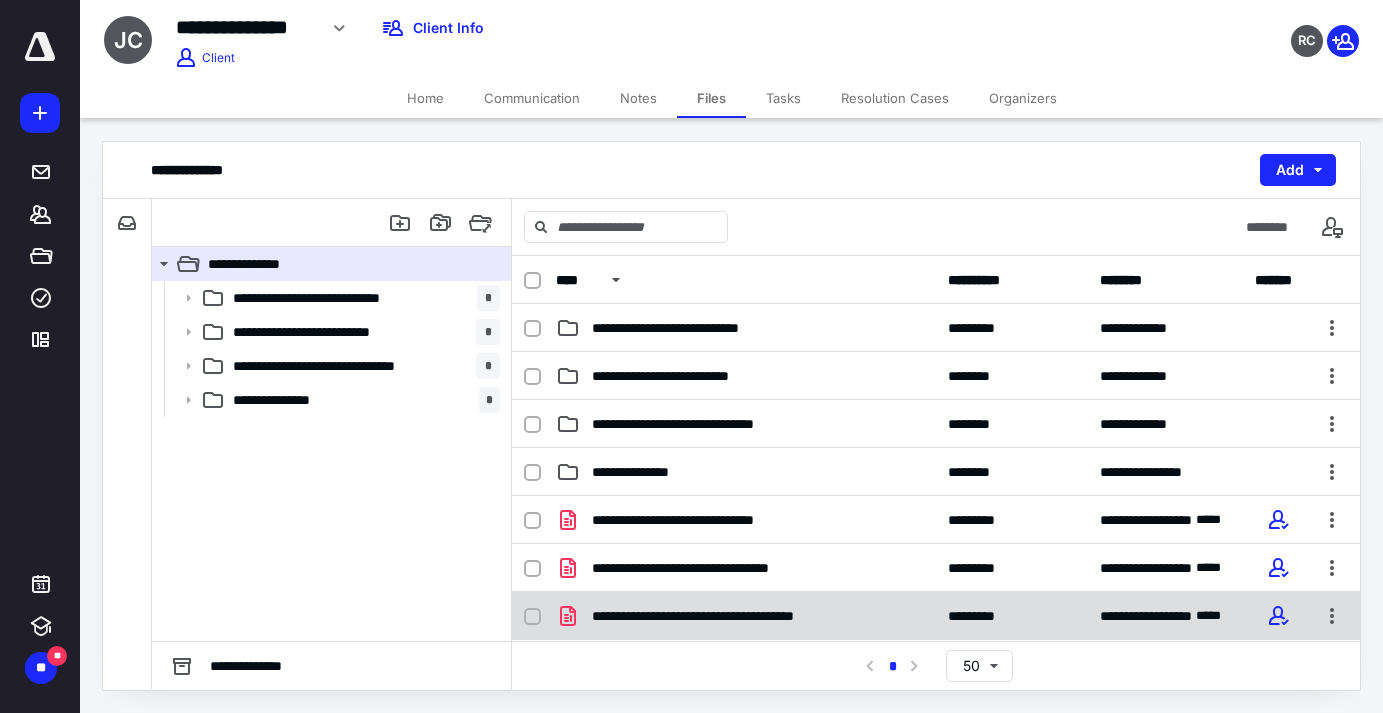scroll, scrollTop: 155, scrollLeft: 0, axis: vertical 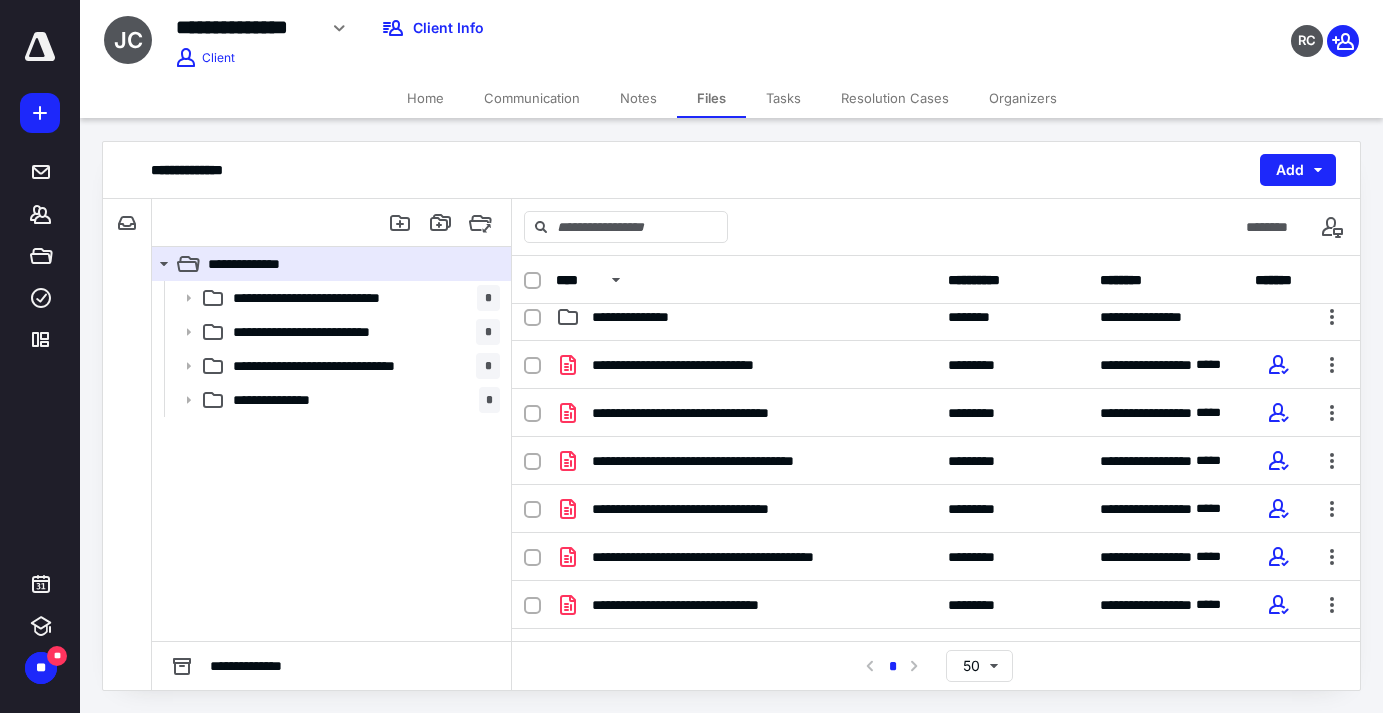 click on "**********" at bounding box center (936, 665) 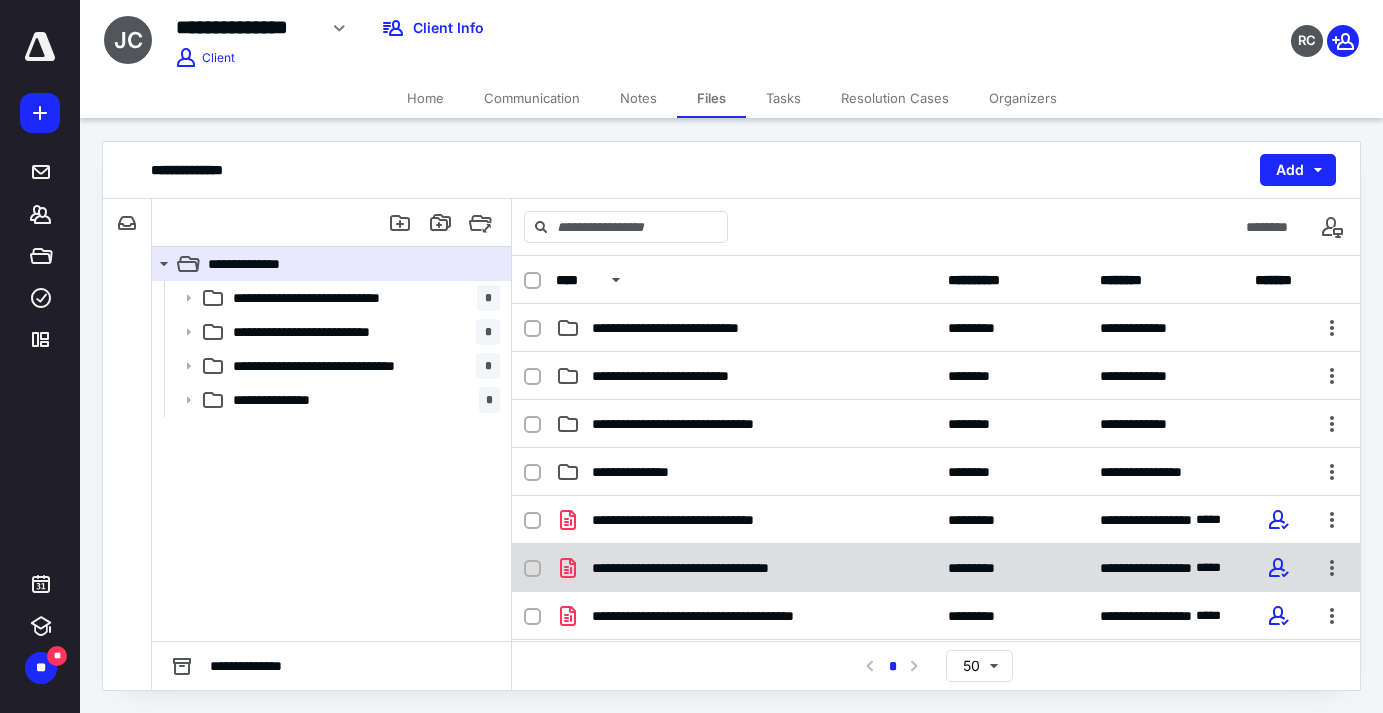 scroll, scrollTop: 155, scrollLeft: 0, axis: vertical 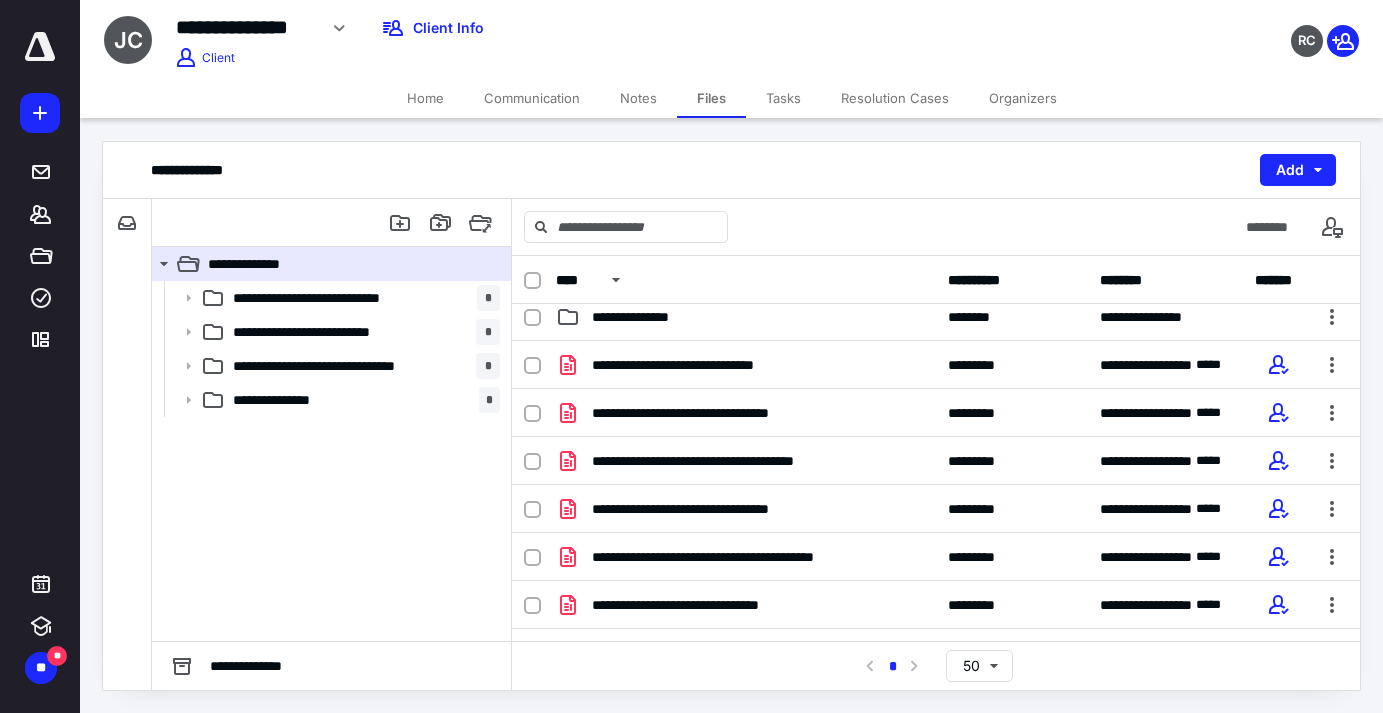 click on "**********" at bounding box center (731, 416) 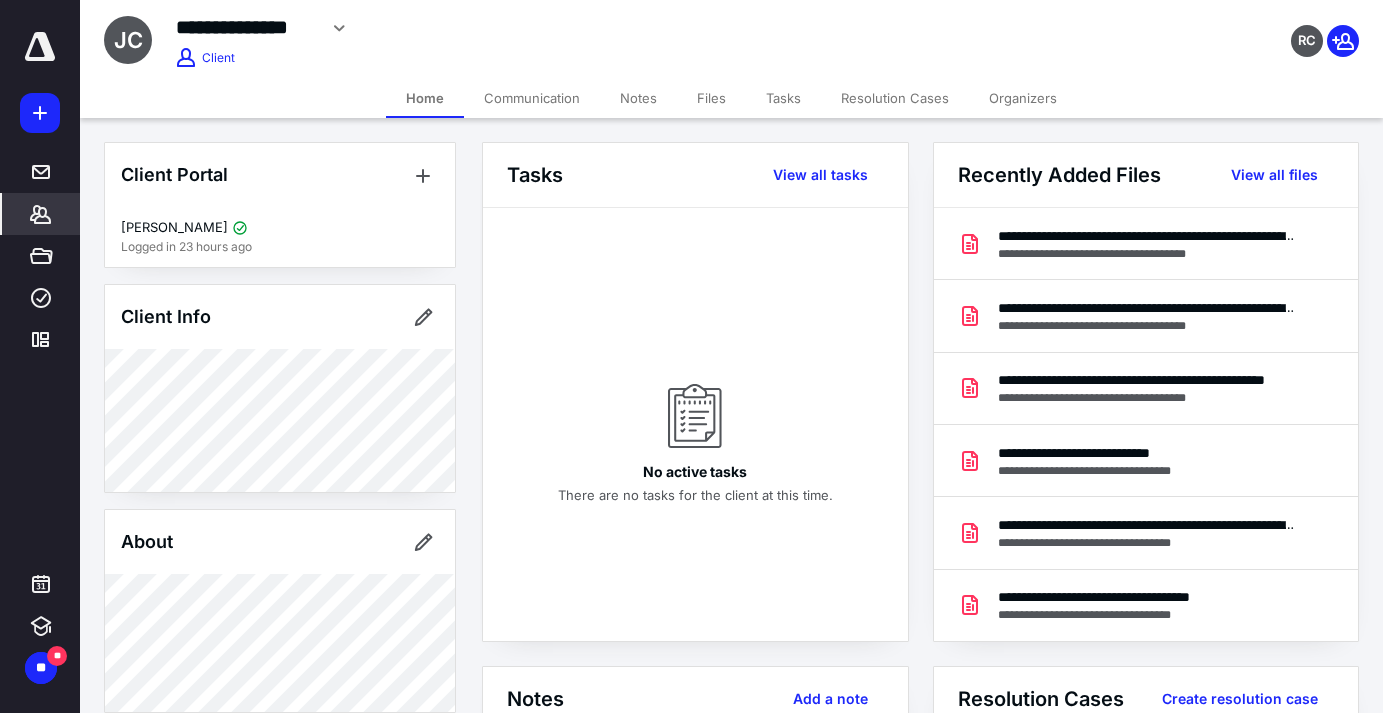 click on "Files" at bounding box center (711, 98) 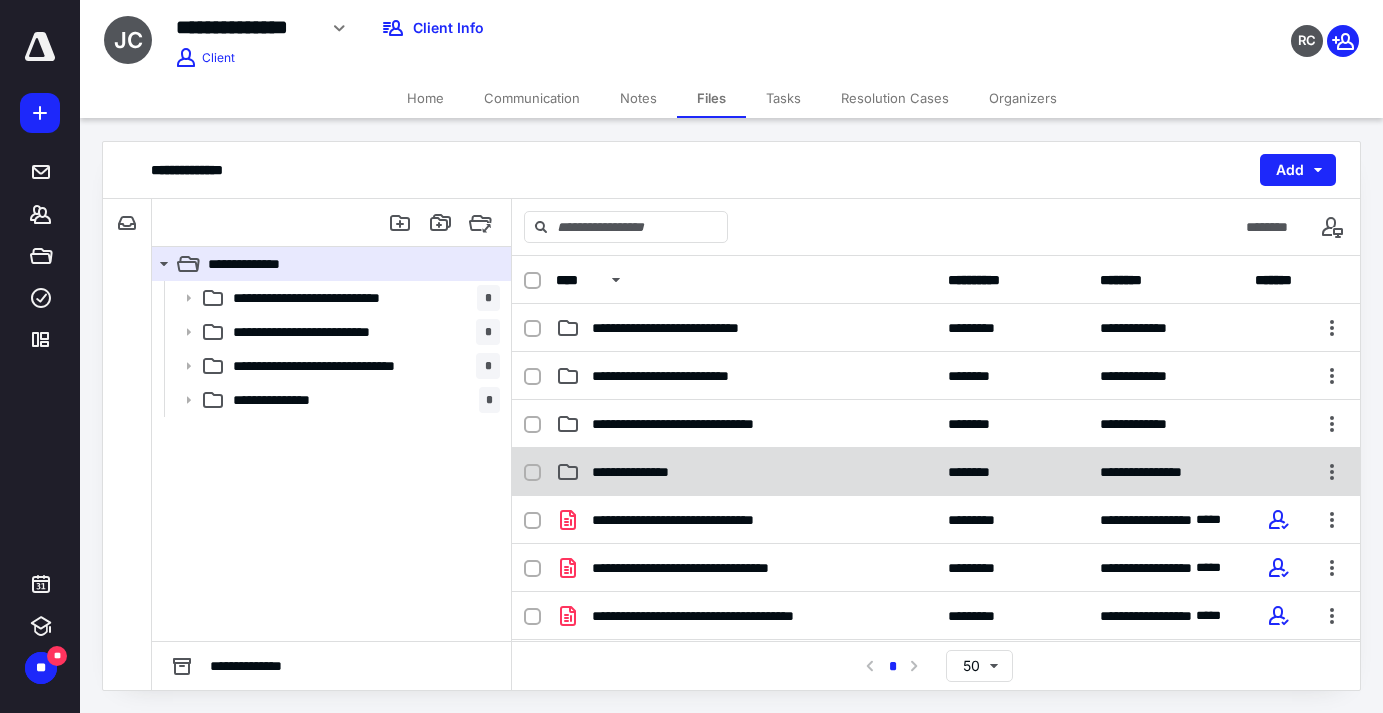 scroll, scrollTop: 155, scrollLeft: 0, axis: vertical 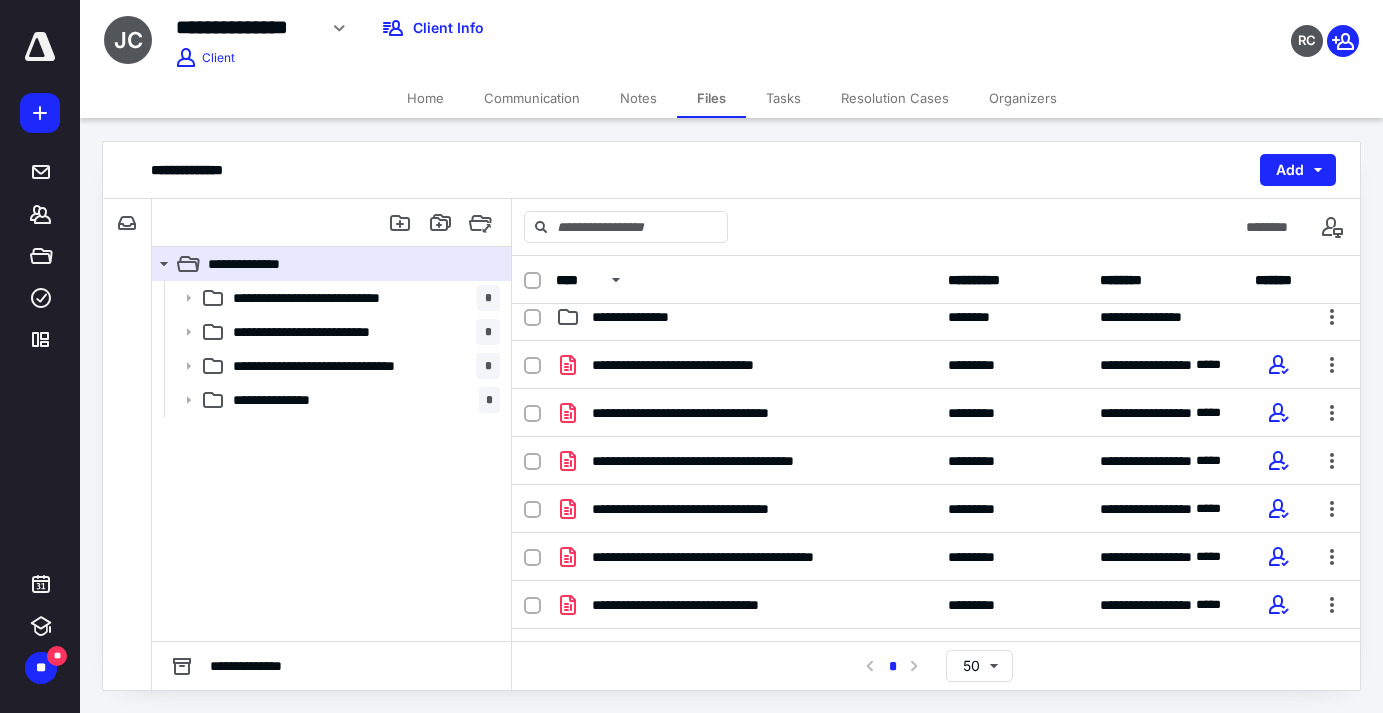 click on "Home" at bounding box center [425, 98] 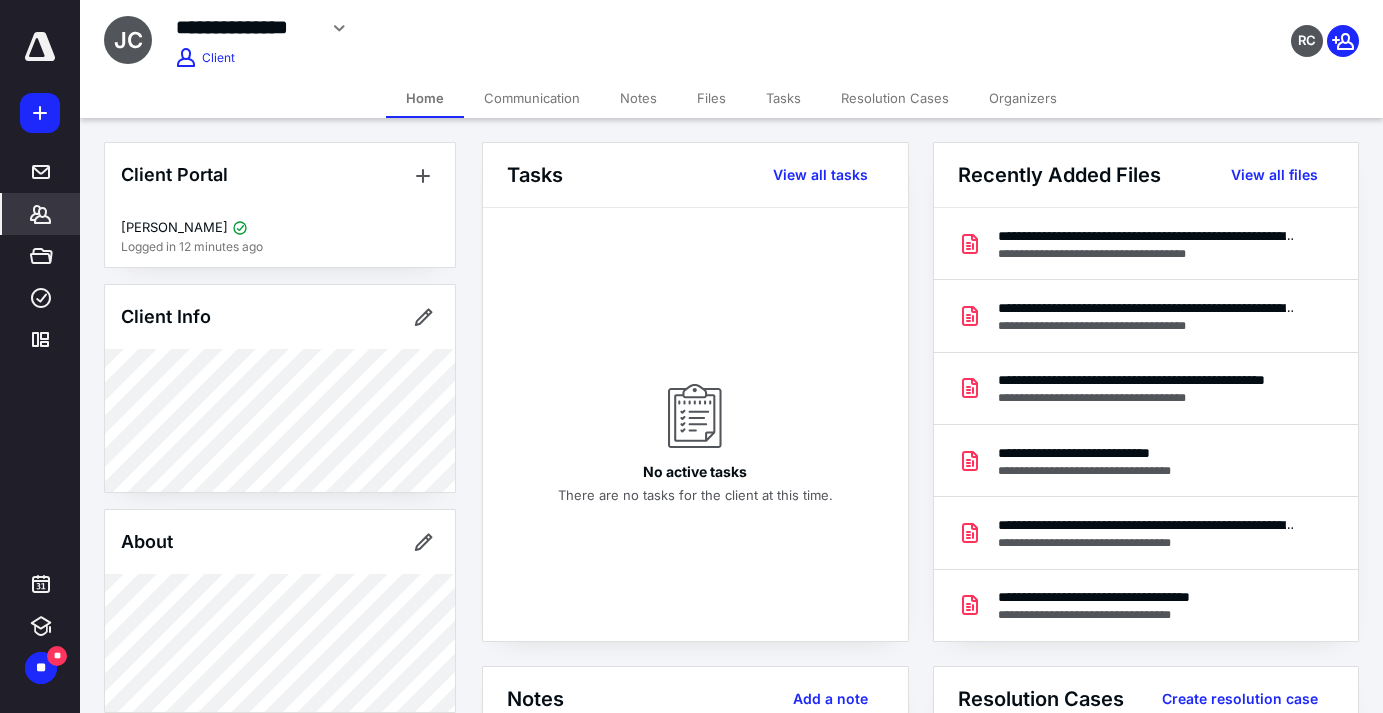 scroll, scrollTop: 0, scrollLeft: 0, axis: both 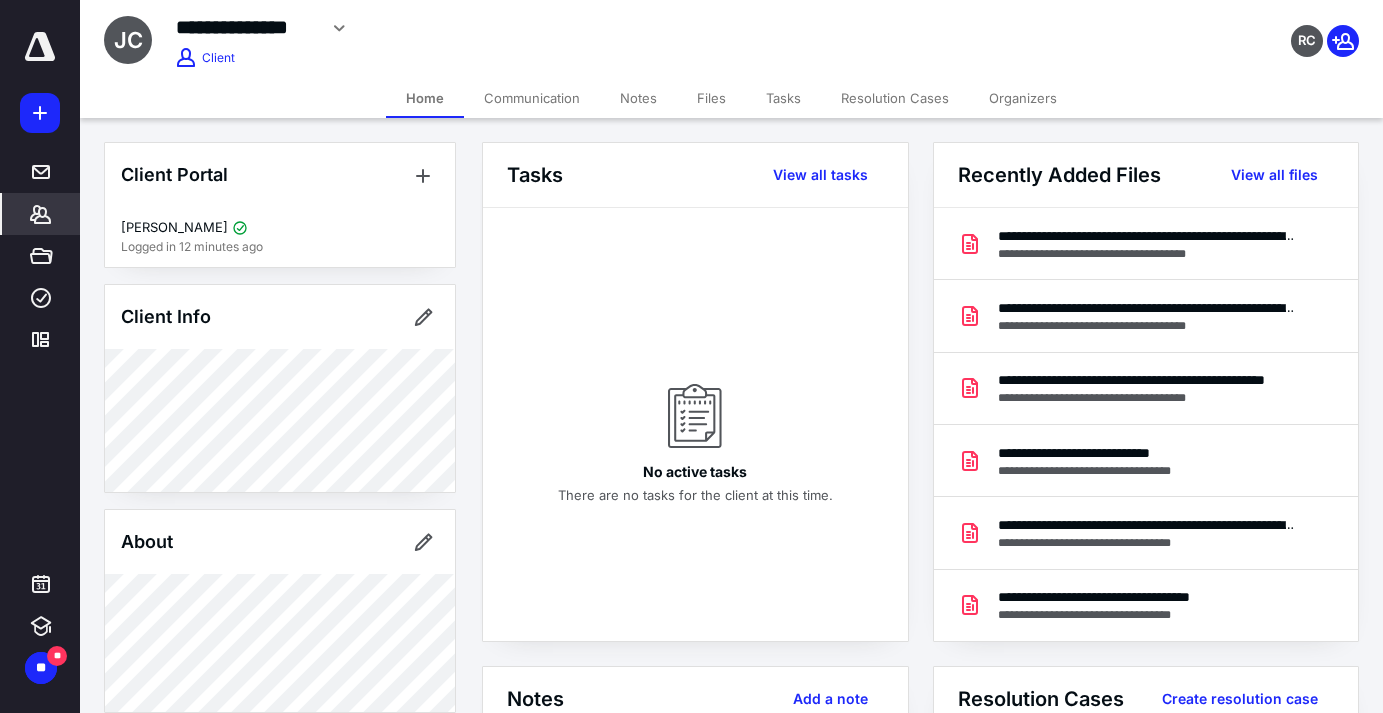 click on "Files" at bounding box center [711, 98] 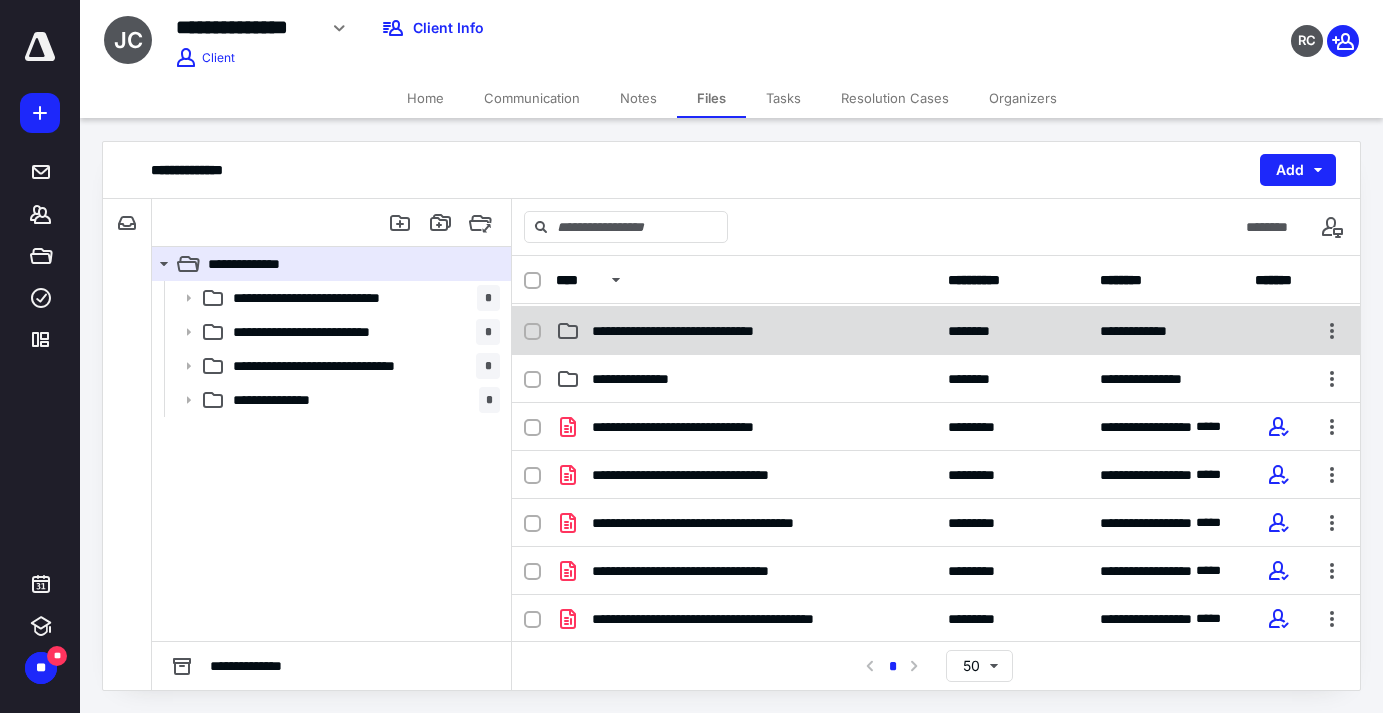 scroll, scrollTop: 155, scrollLeft: 0, axis: vertical 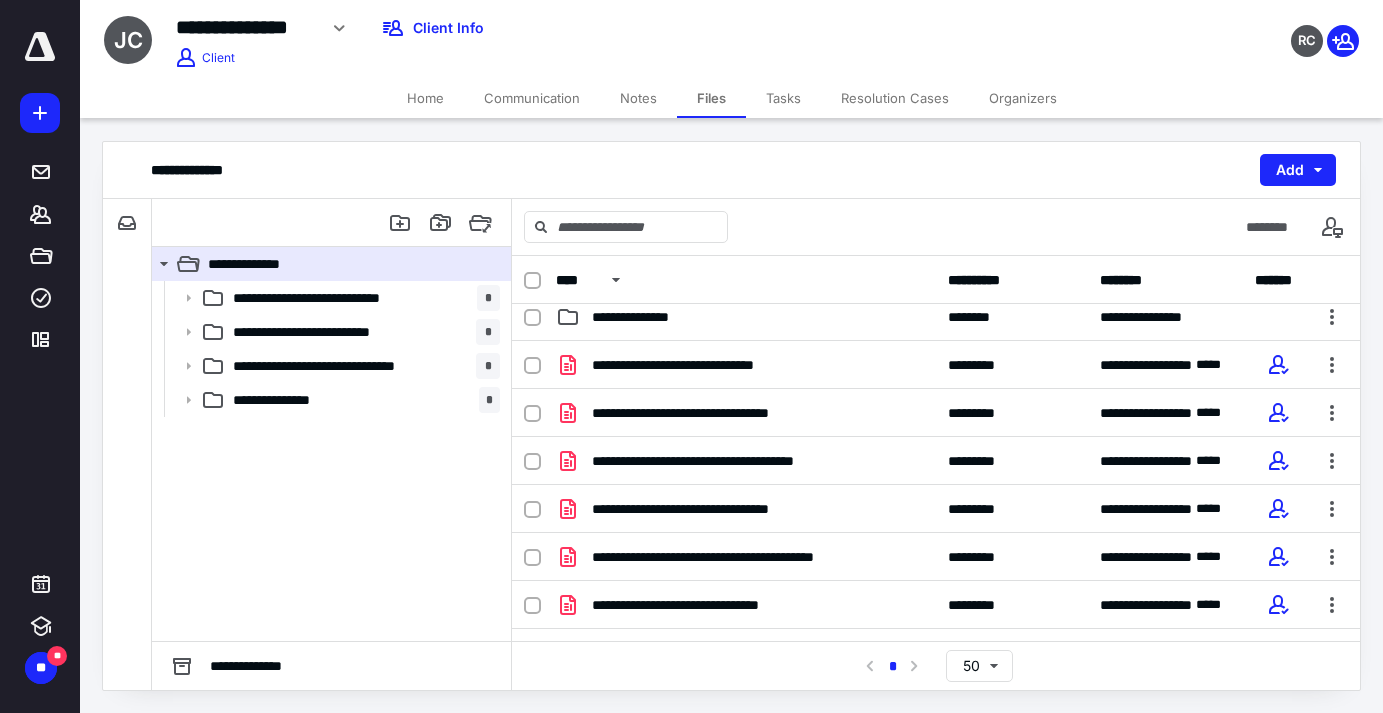 click on "Files" at bounding box center [711, 98] 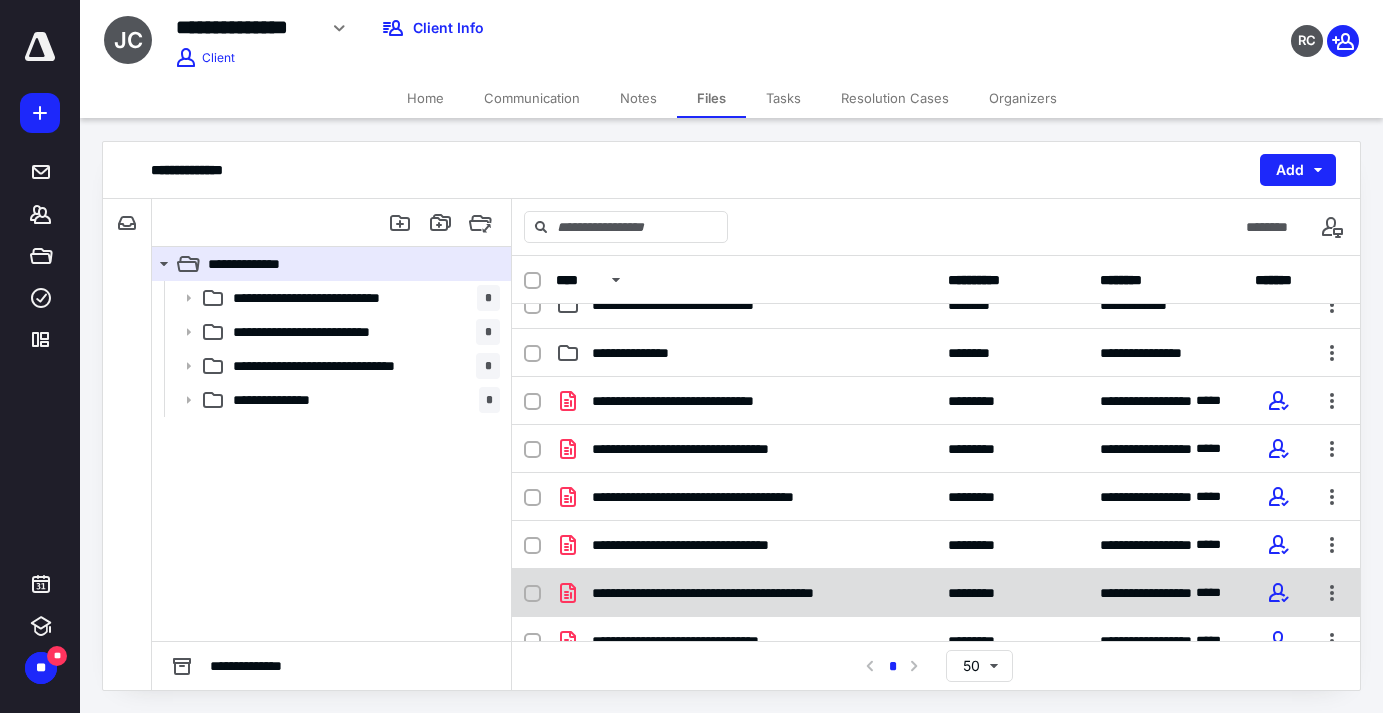 scroll, scrollTop: 155, scrollLeft: 0, axis: vertical 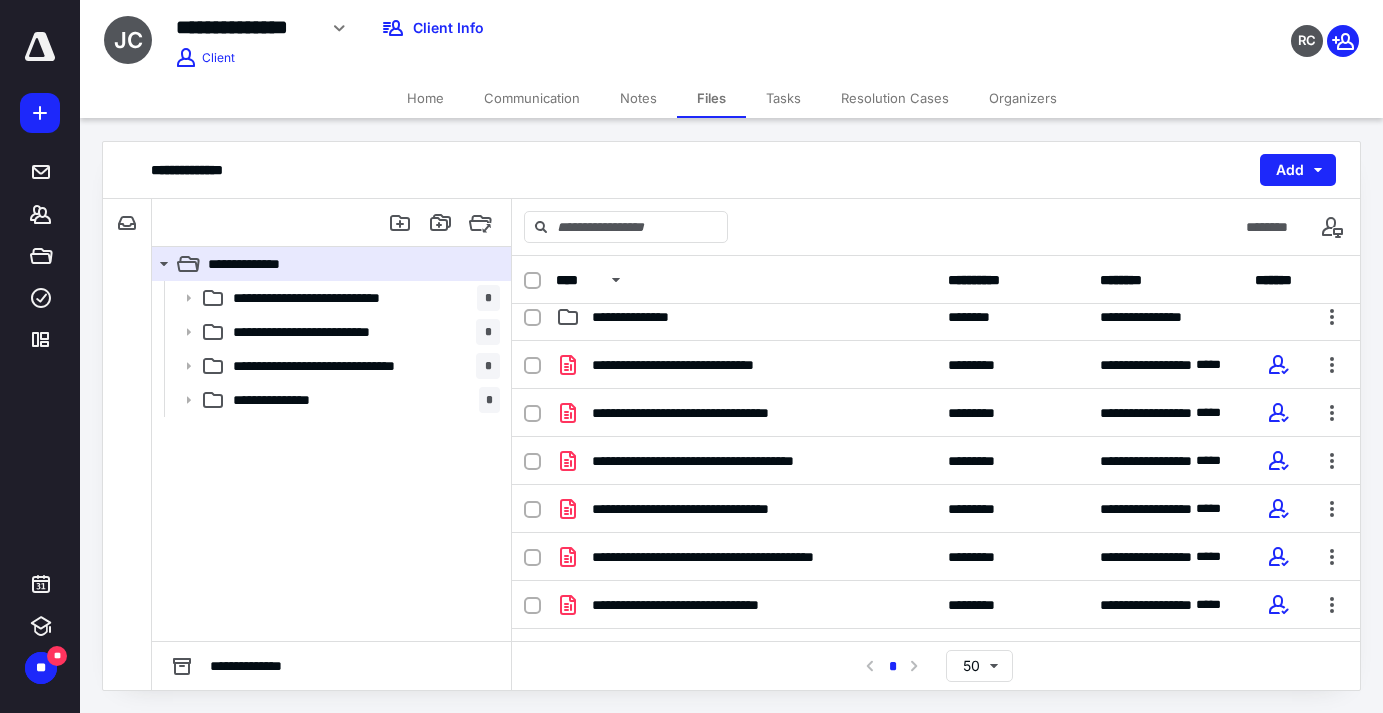click on "Files" at bounding box center [711, 98] 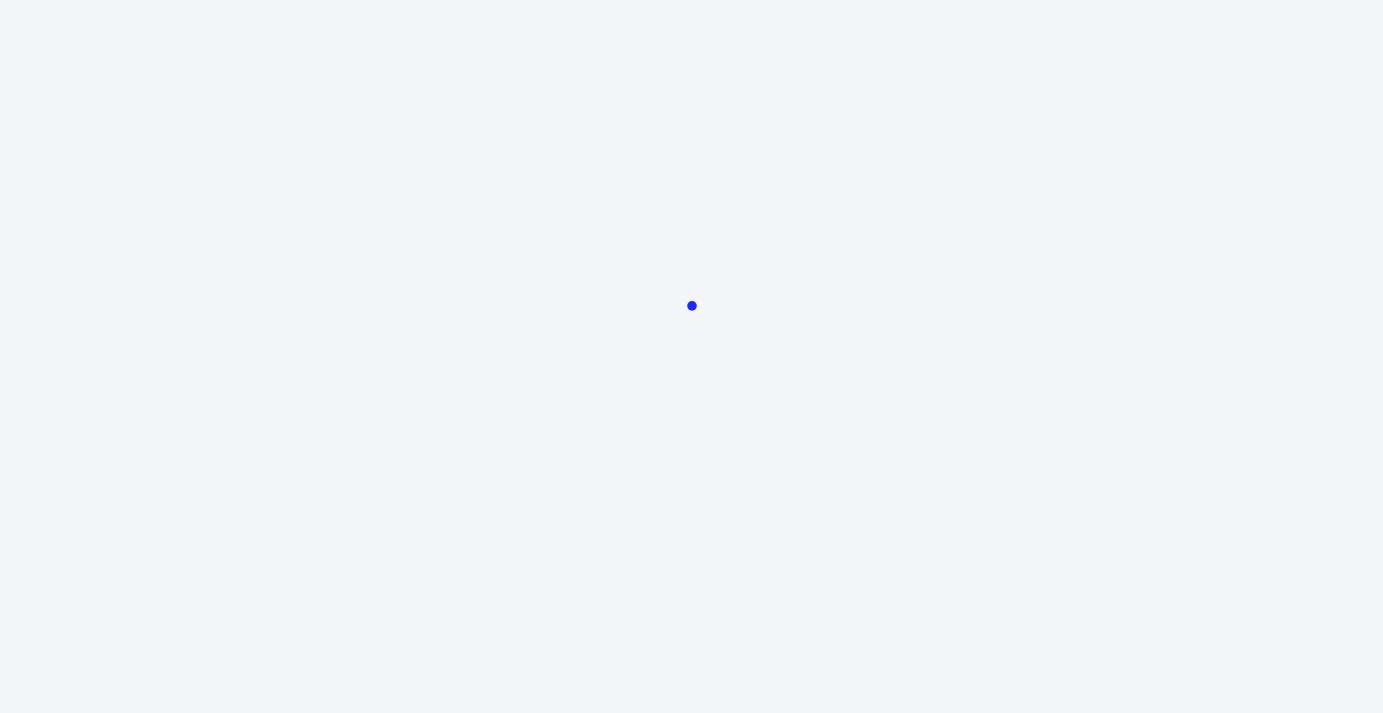 scroll, scrollTop: 0, scrollLeft: 0, axis: both 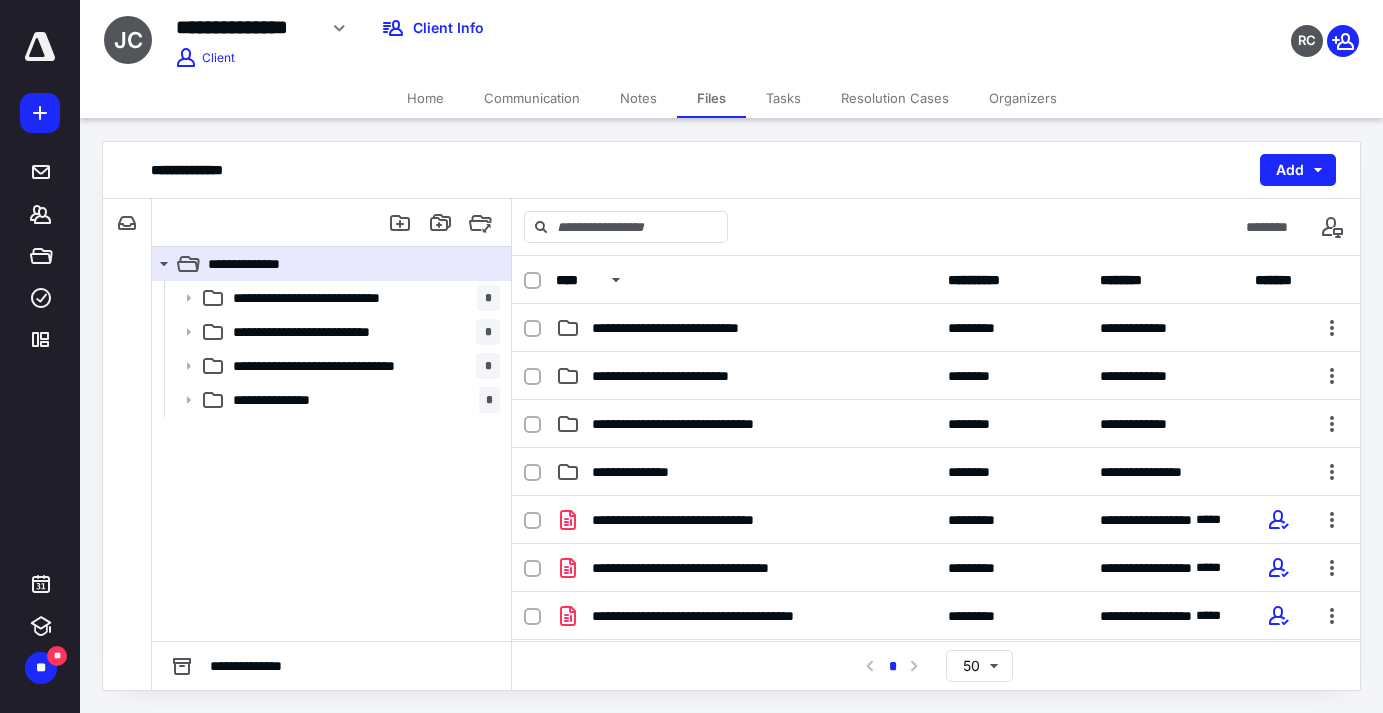 click on "Files" at bounding box center [711, 98] 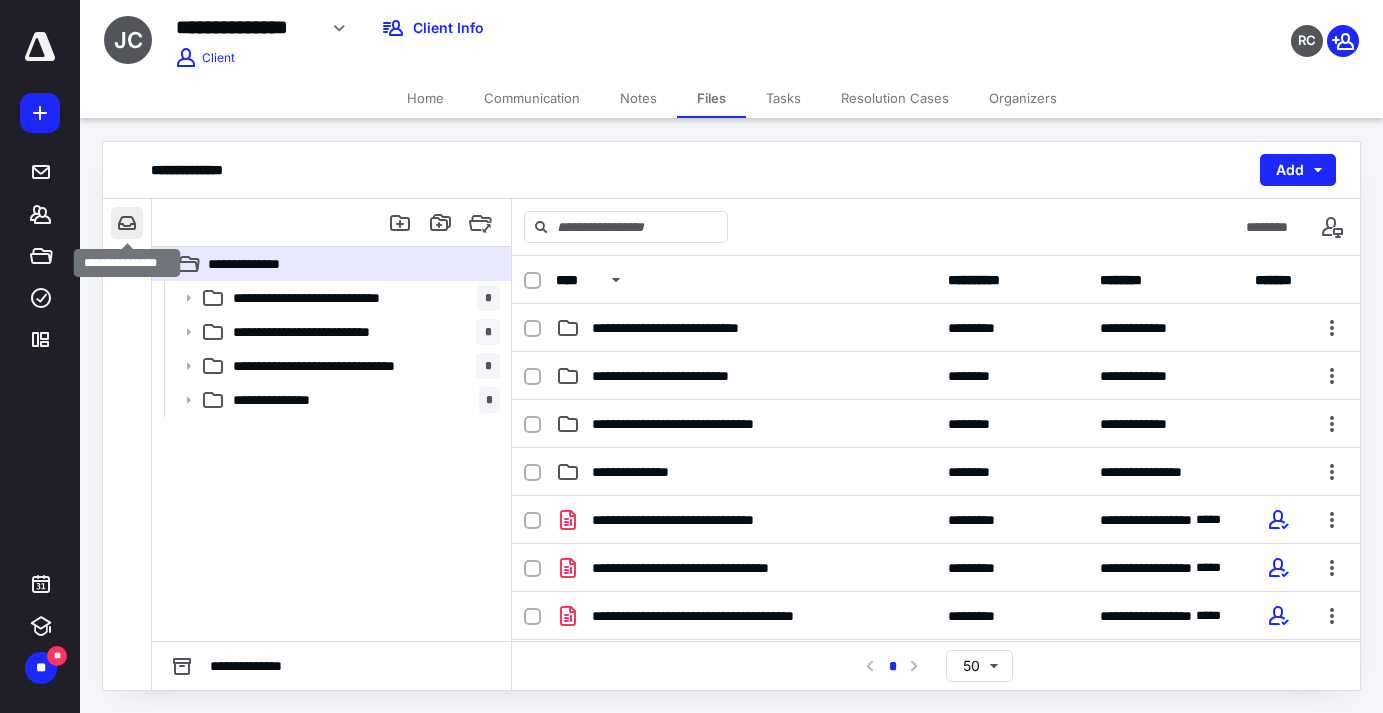 click at bounding box center [127, 223] 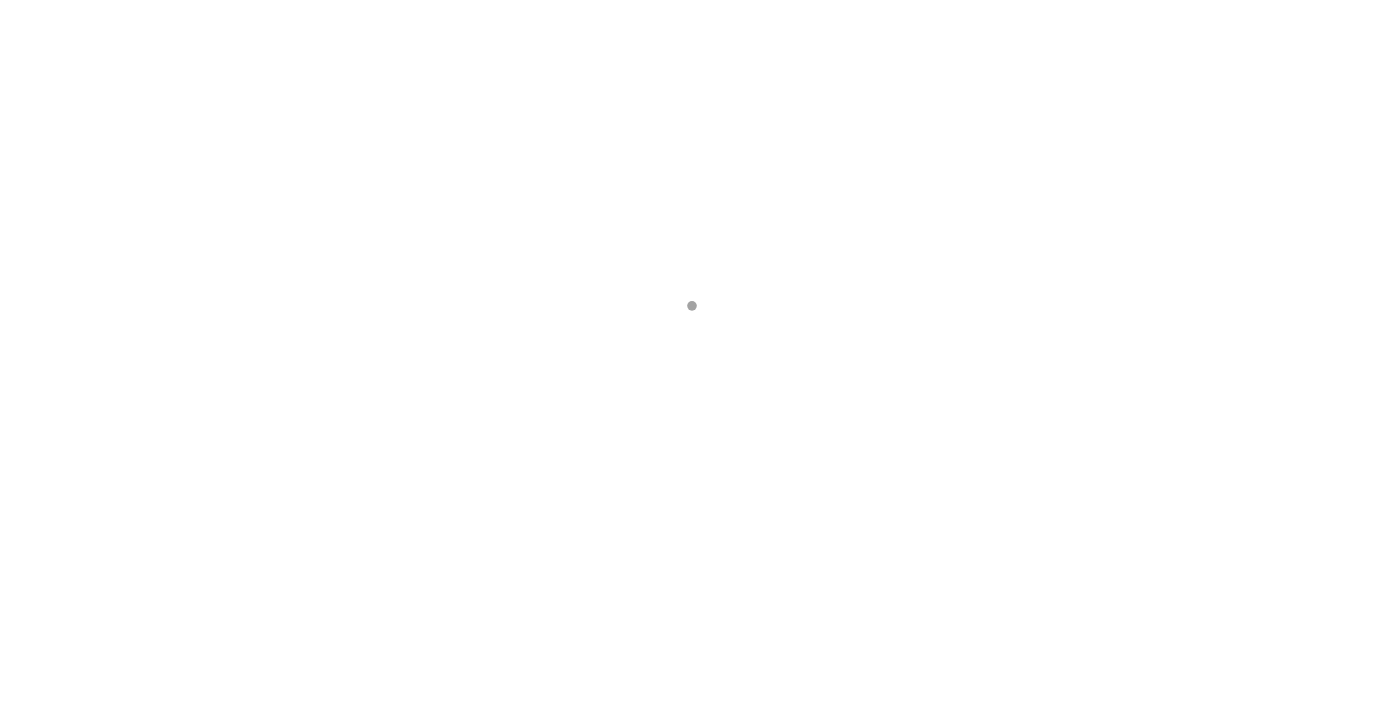 scroll, scrollTop: 0, scrollLeft: 0, axis: both 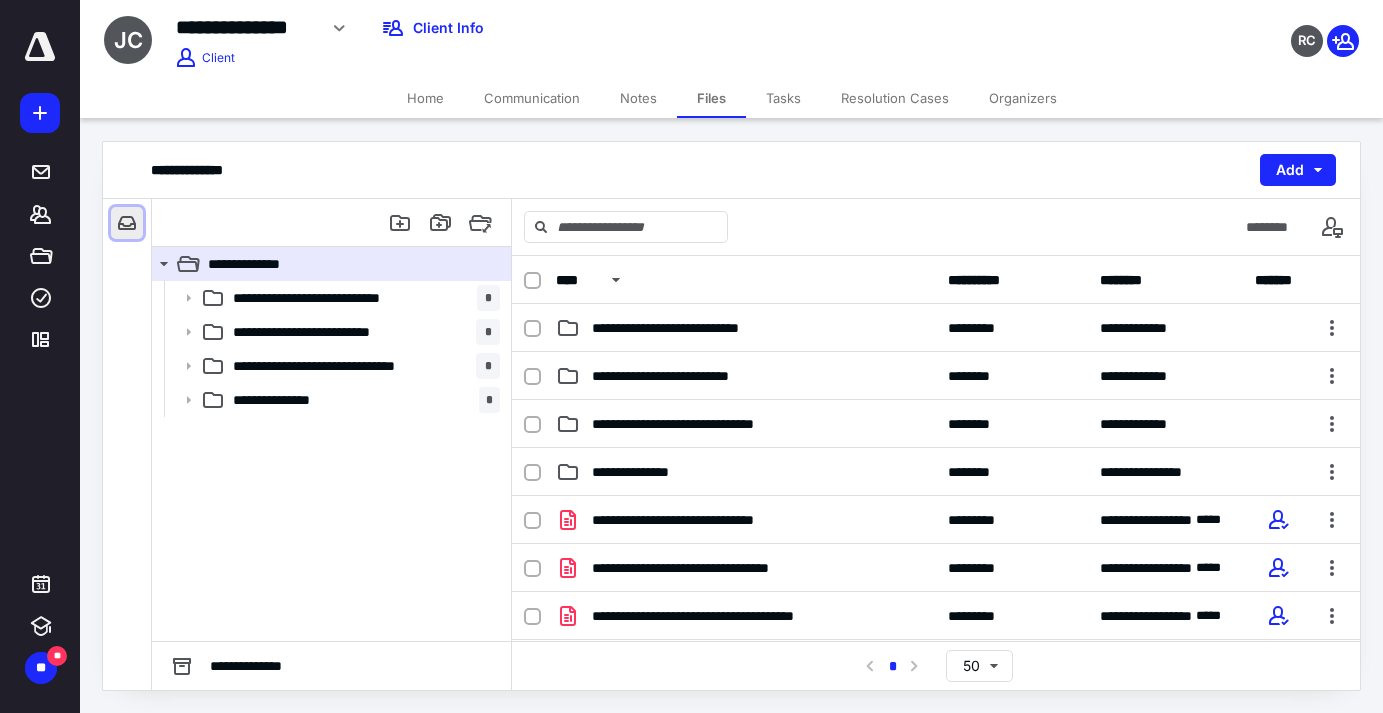 click at bounding box center (127, 223) 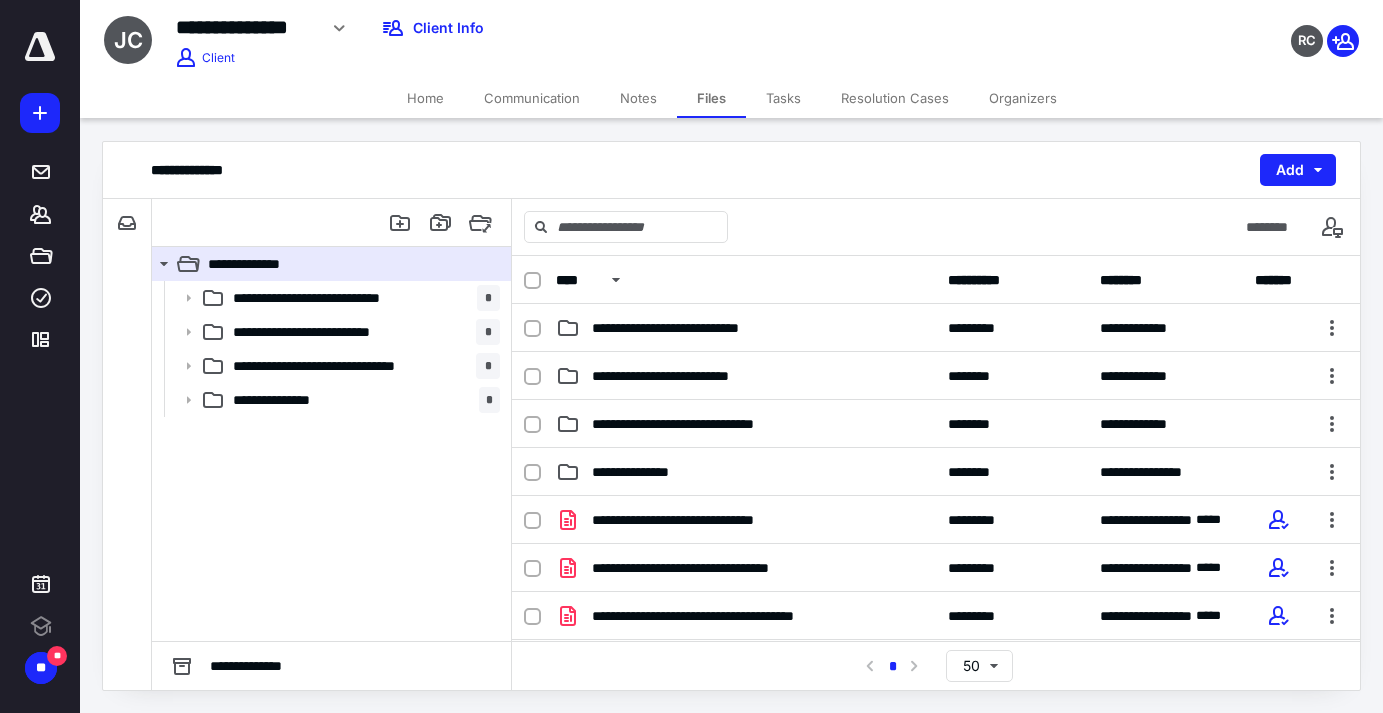 scroll, scrollTop: 0, scrollLeft: 0, axis: both 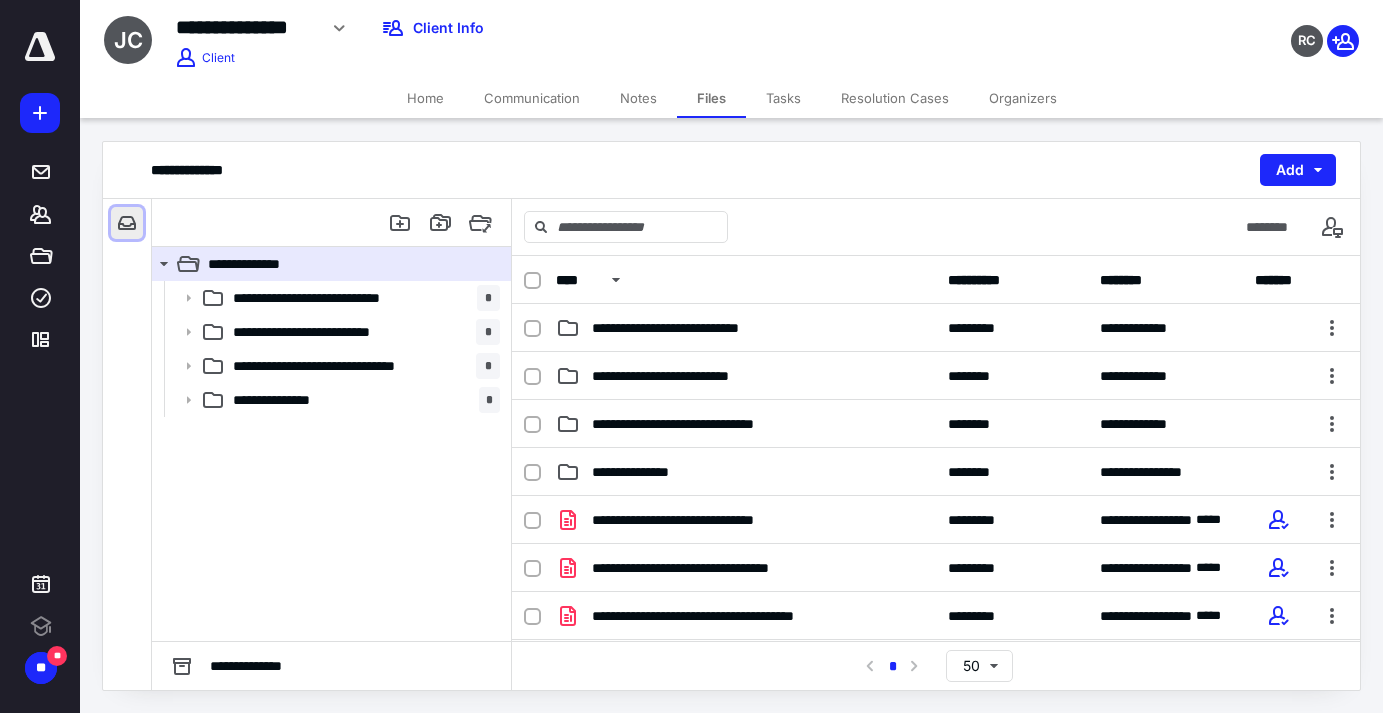 click at bounding box center (127, 223) 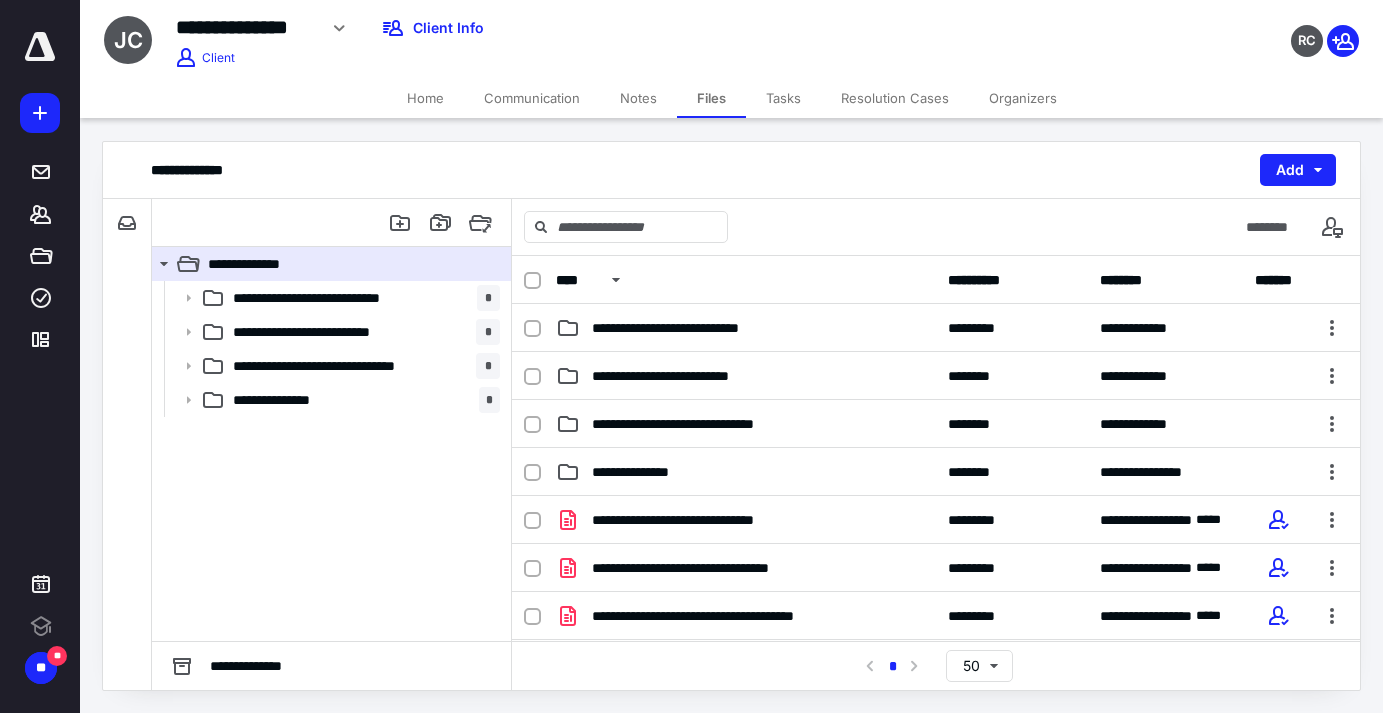 scroll, scrollTop: 0, scrollLeft: 0, axis: both 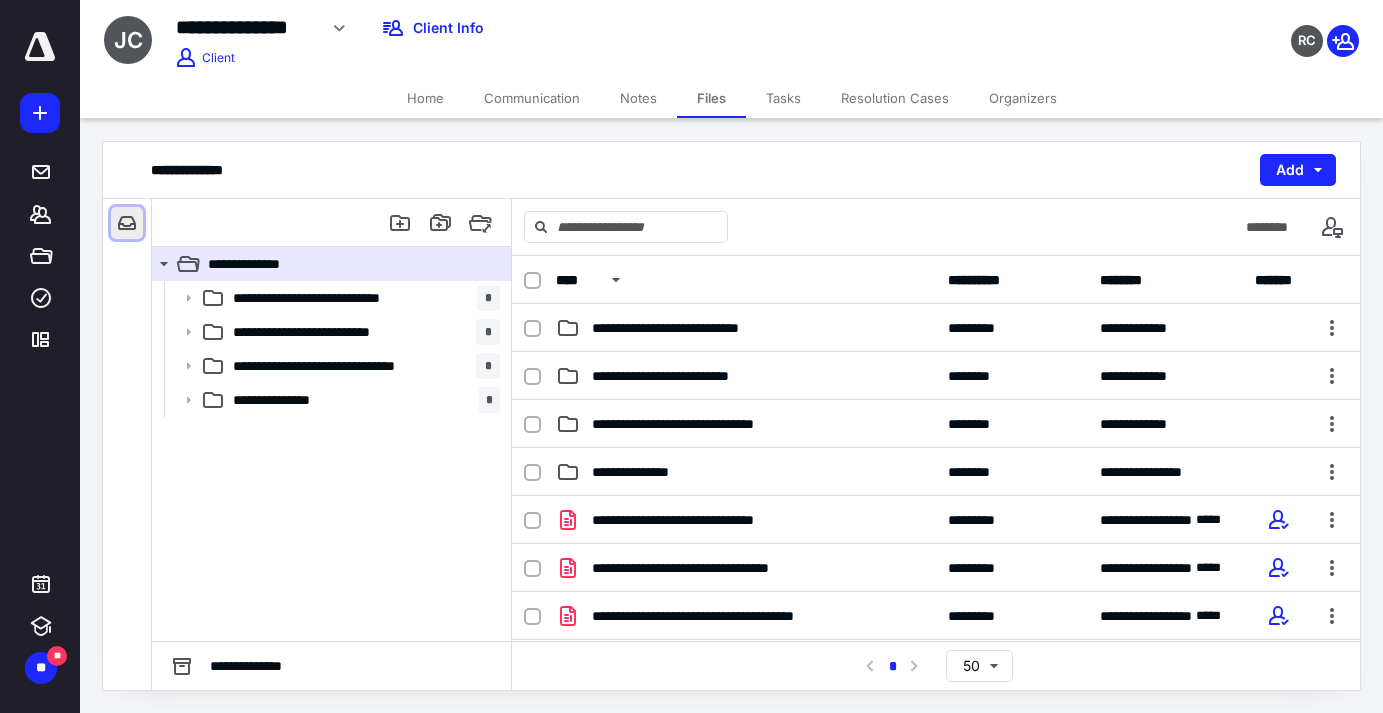 click at bounding box center (127, 223) 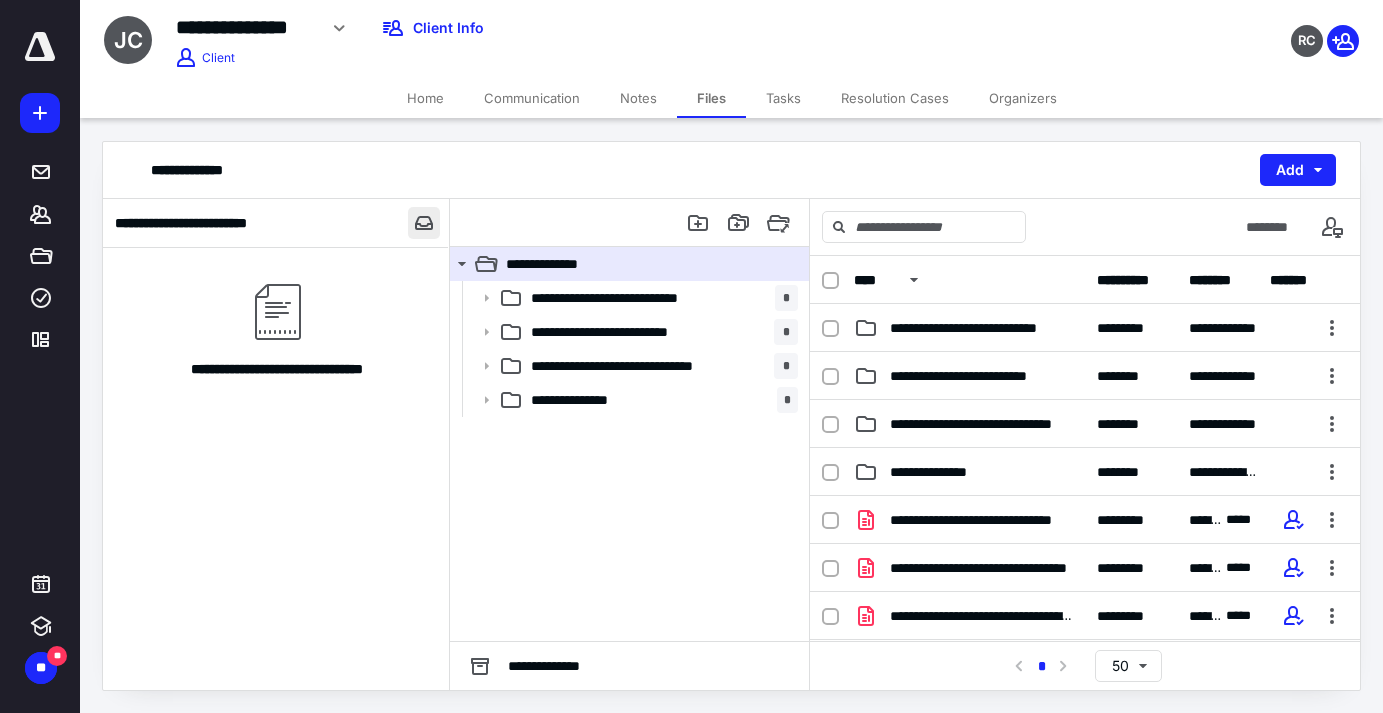 click at bounding box center (424, 223) 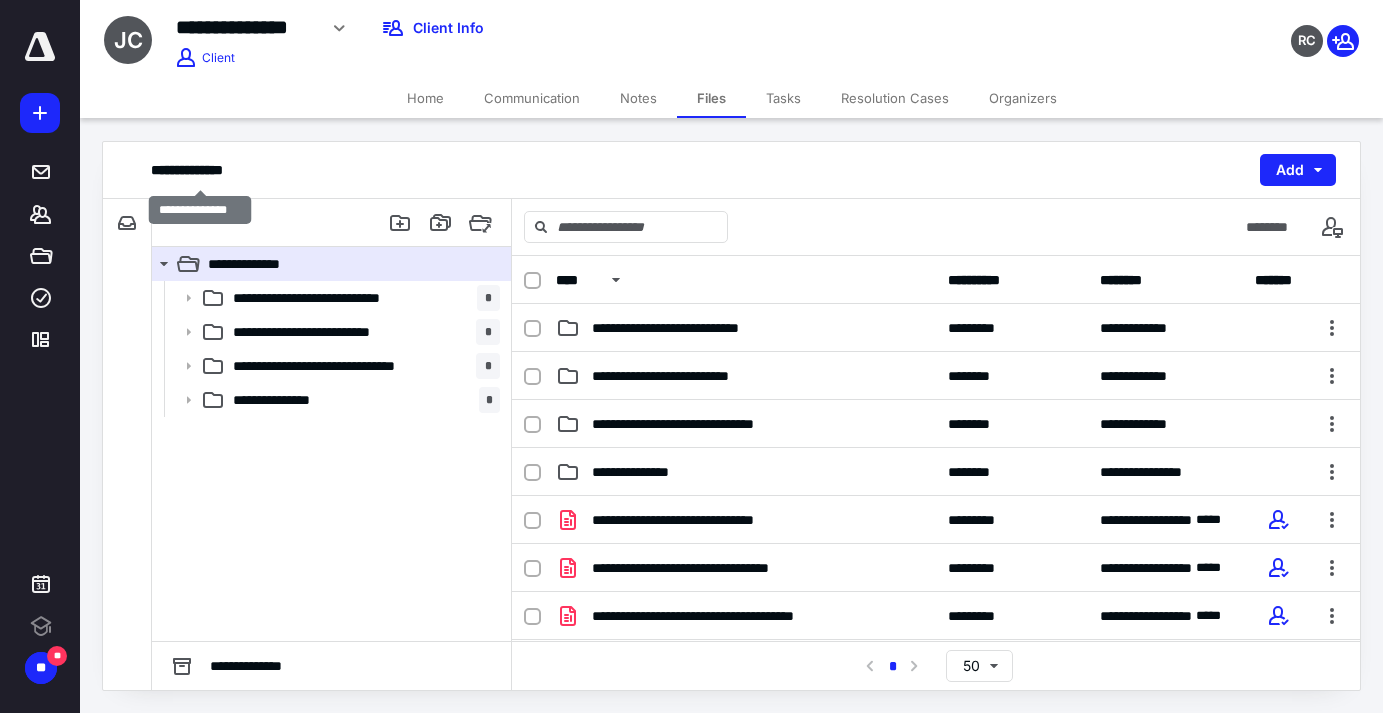 scroll, scrollTop: 0, scrollLeft: 0, axis: both 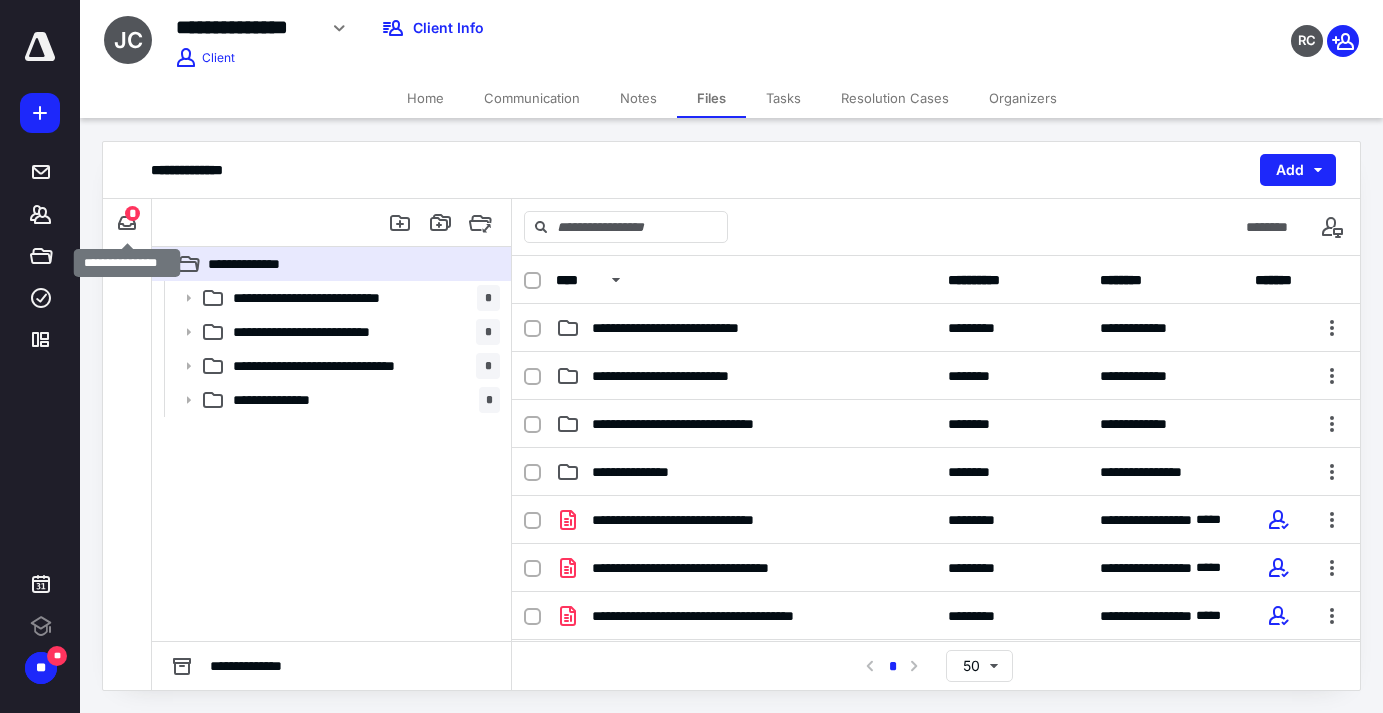 click on "*" at bounding box center [132, 213] 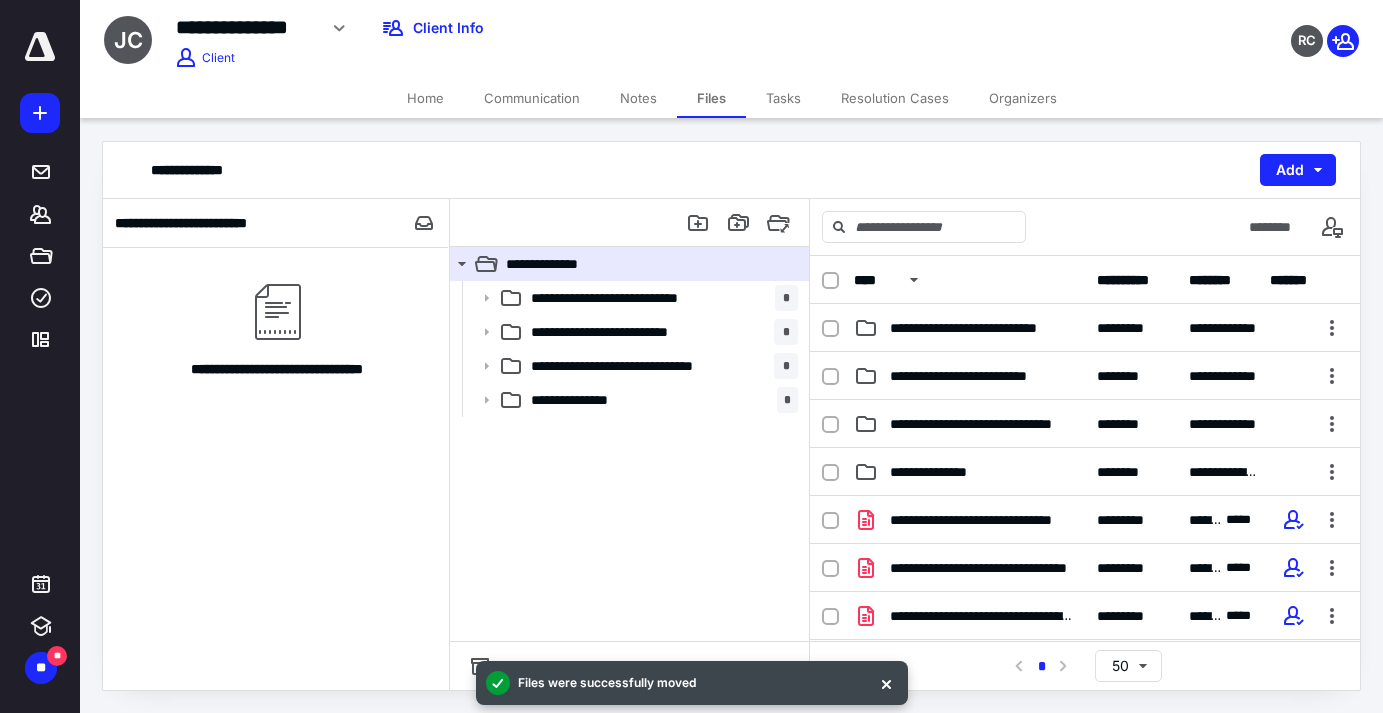 scroll, scrollTop: 191, scrollLeft: 0, axis: vertical 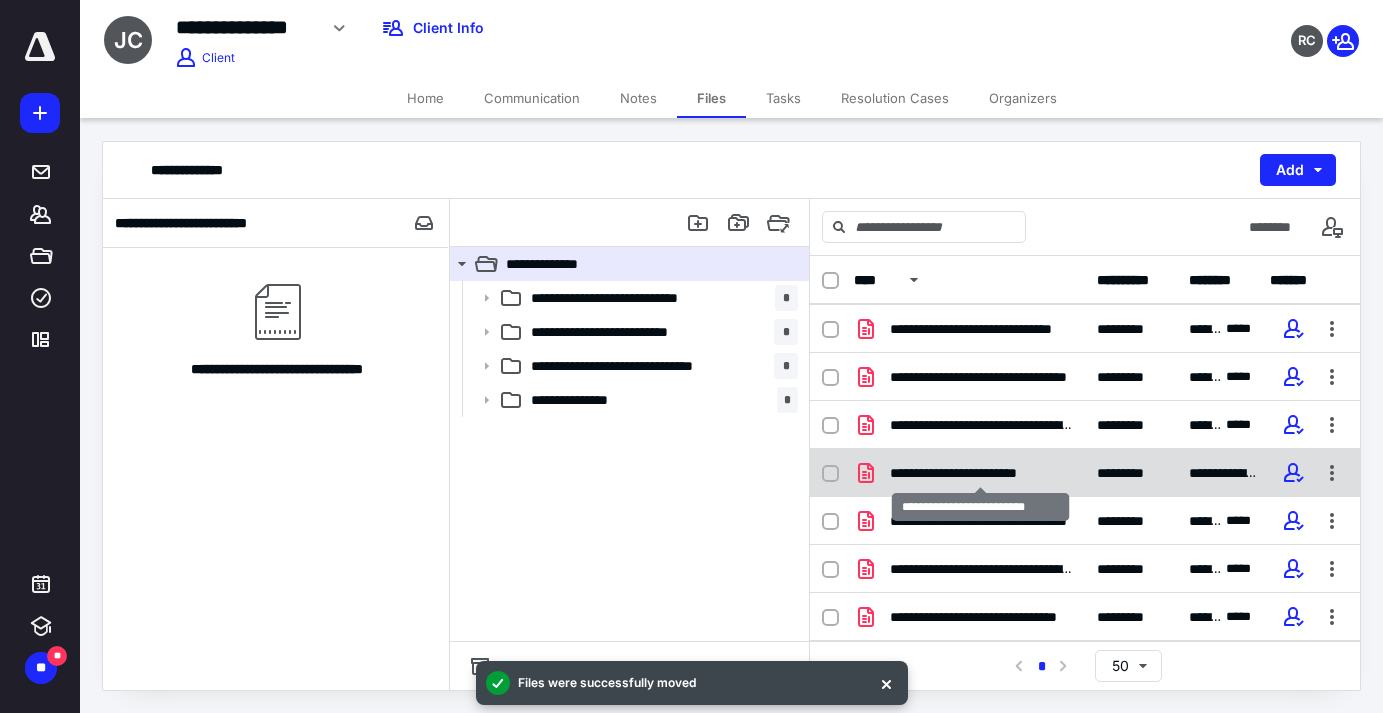 click on "**********" at bounding box center [980, 473] 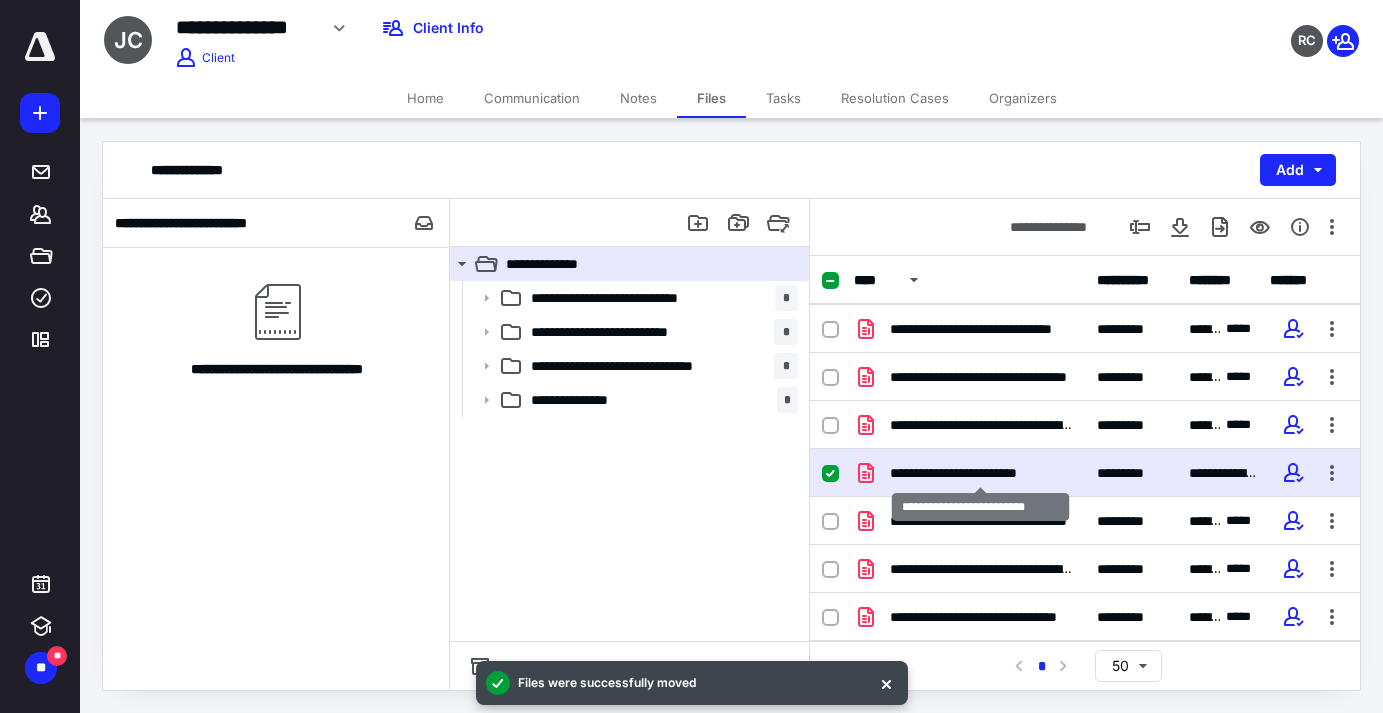 click on "**********" at bounding box center [980, 473] 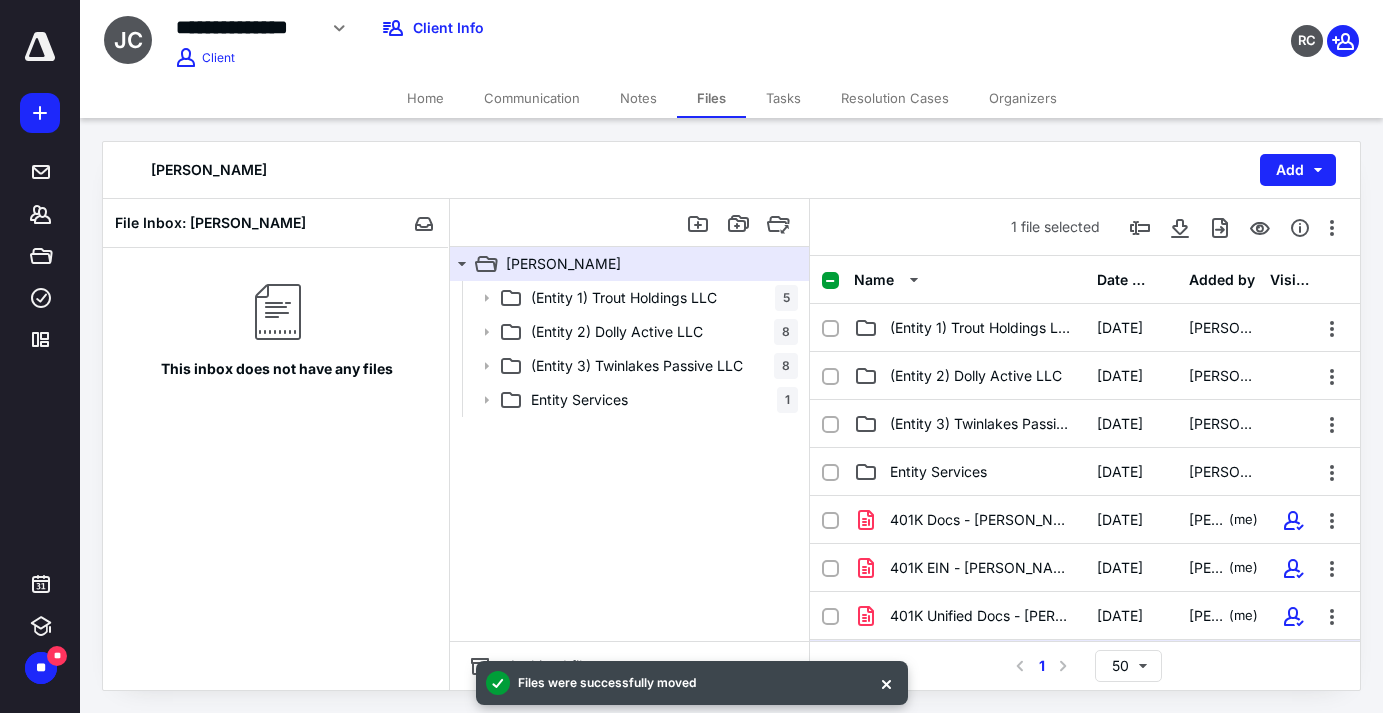 scroll, scrollTop: 191, scrollLeft: 0, axis: vertical 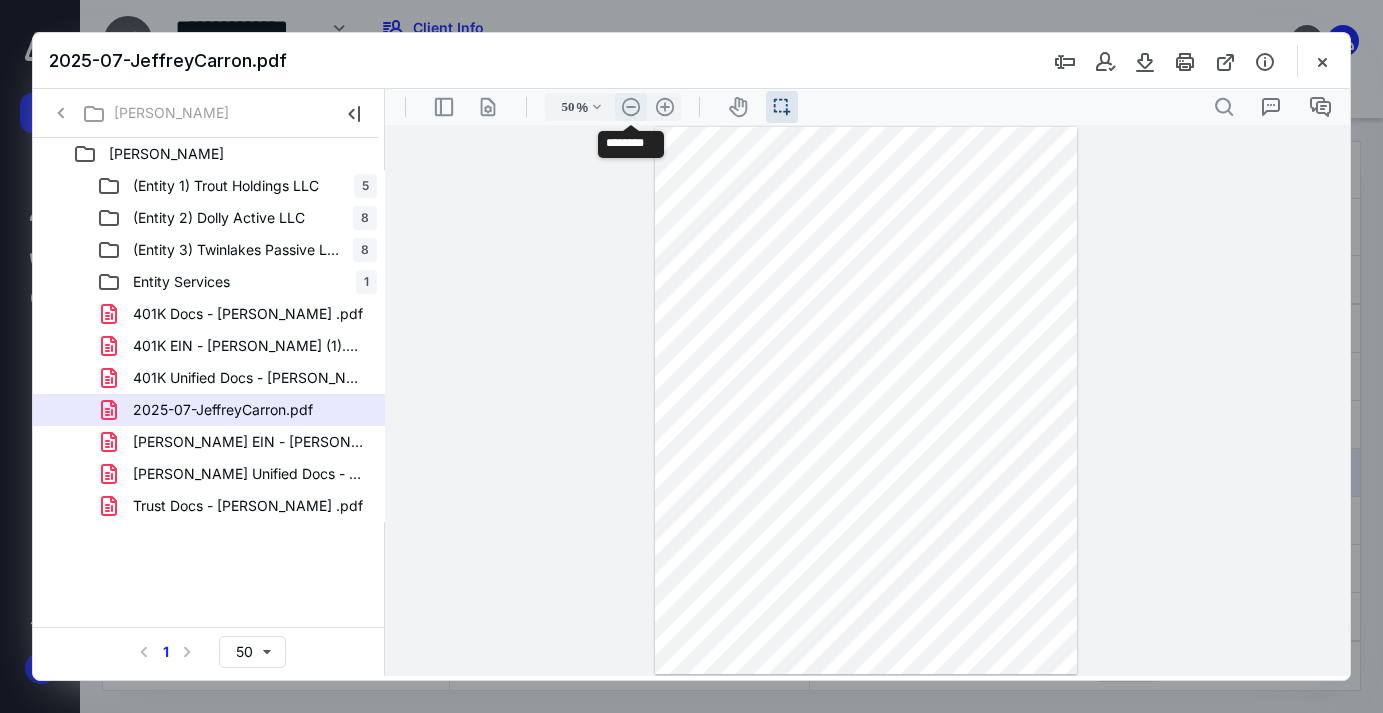 click on ".cls-1{fill:#abb0c4;} icon - header - zoom - out - line" at bounding box center [631, 107] 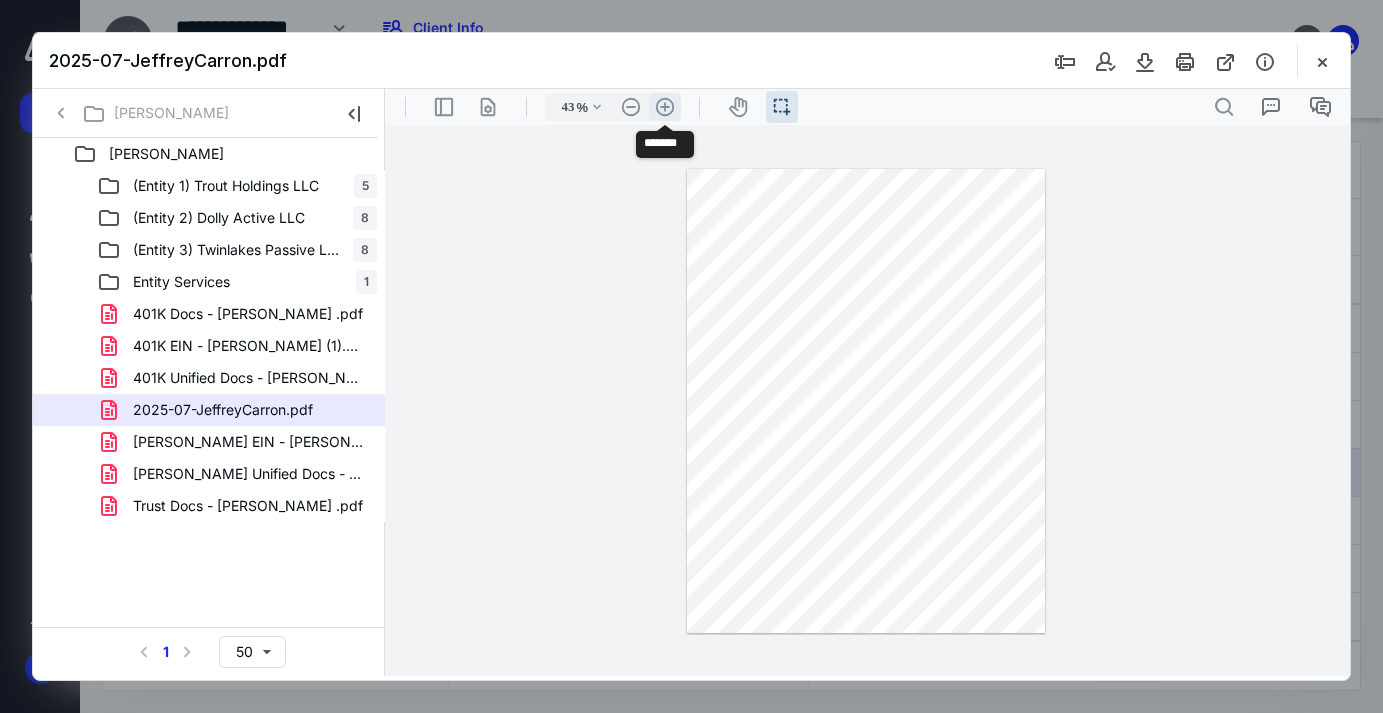 click on ".cls-1{fill:#abb0c4;} icon - header - zoom - in - line" at bounding box center (665, 107) 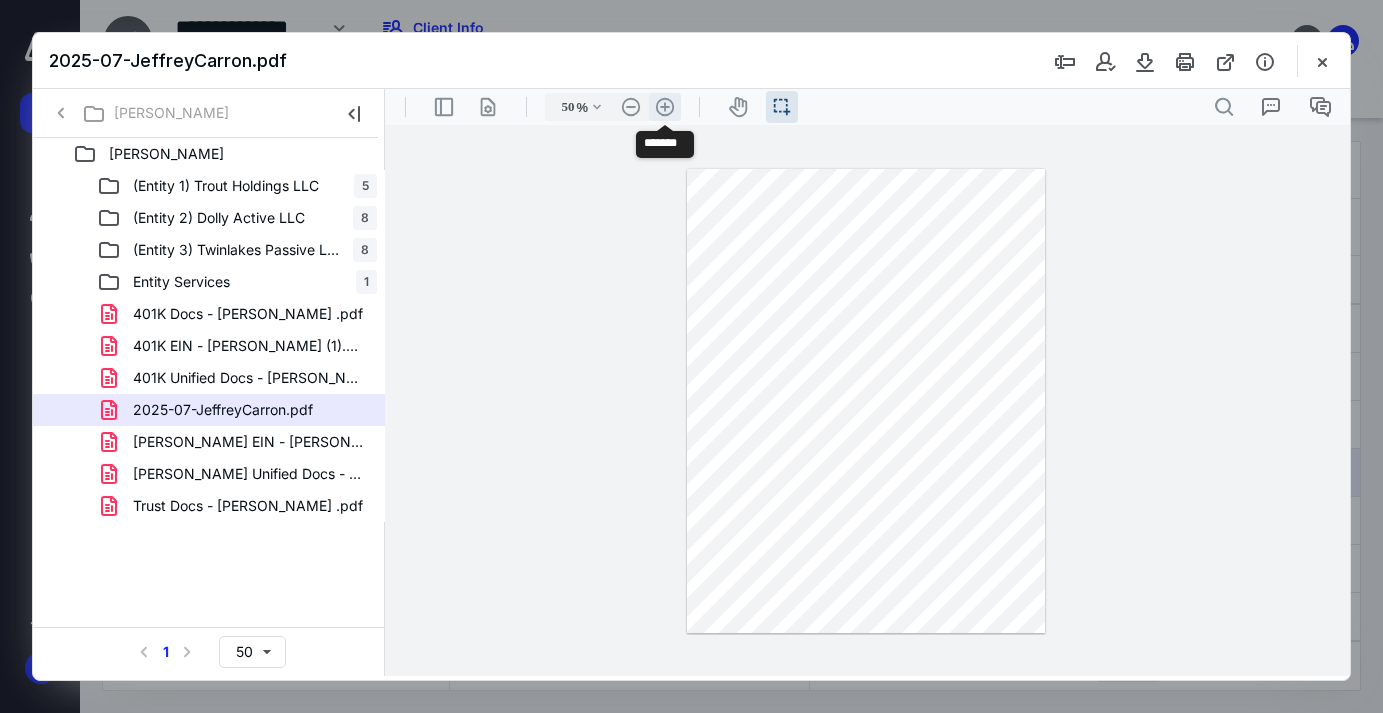 click on ".cls-1{fill:#abb0c4;} icon - header - zoom - in - line" at bounding box center (665, 107) 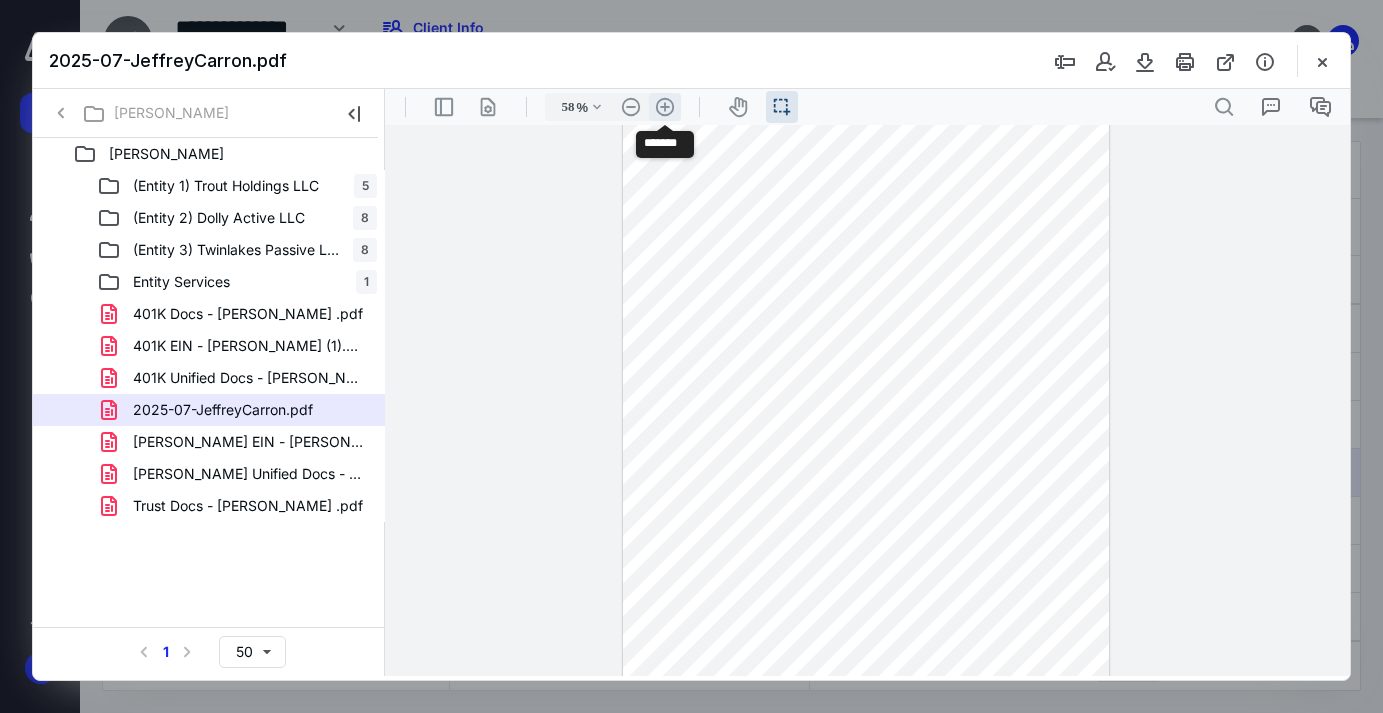click on ".cls-1{fill:#abb0c4;} icon - header - zoom - in - line" at bounding box center (665, 107) 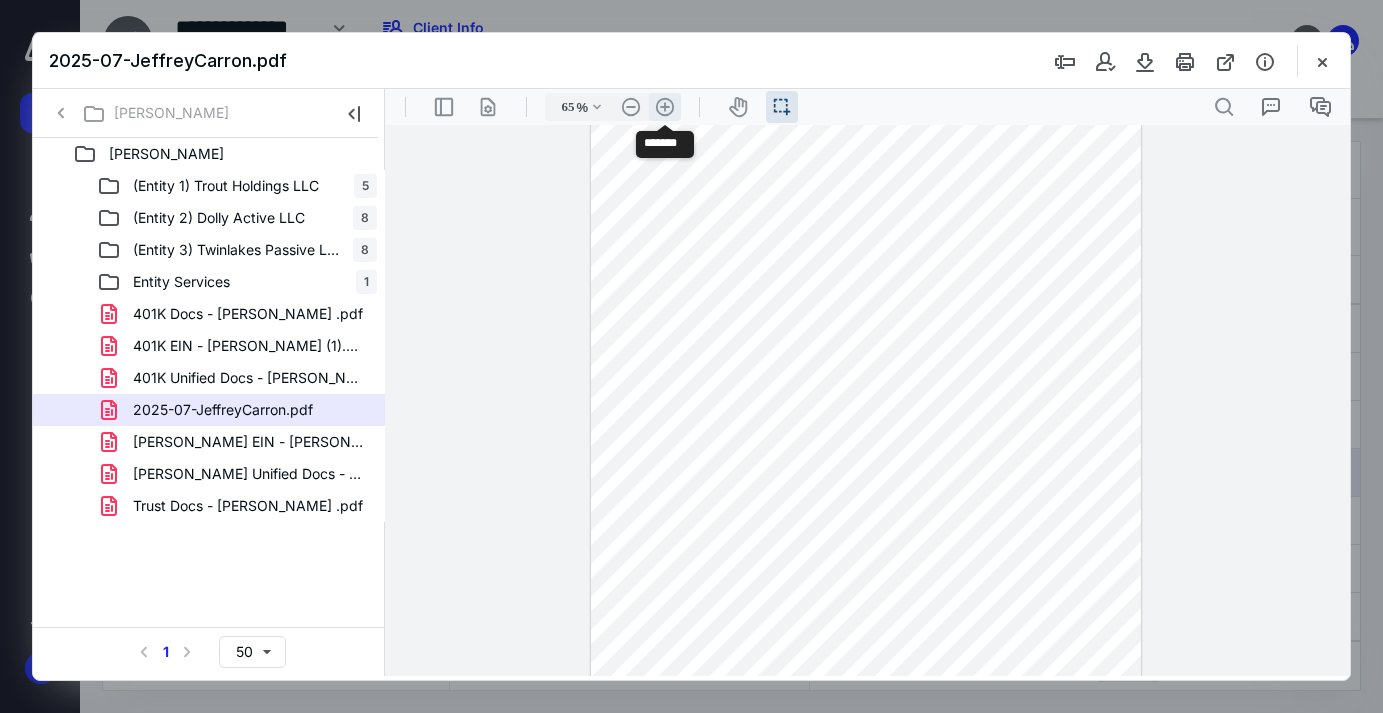 click on ".cls-1{fill:#abb0c4;} icon - header - zoom - in - line" at bounding box center (665, 107) 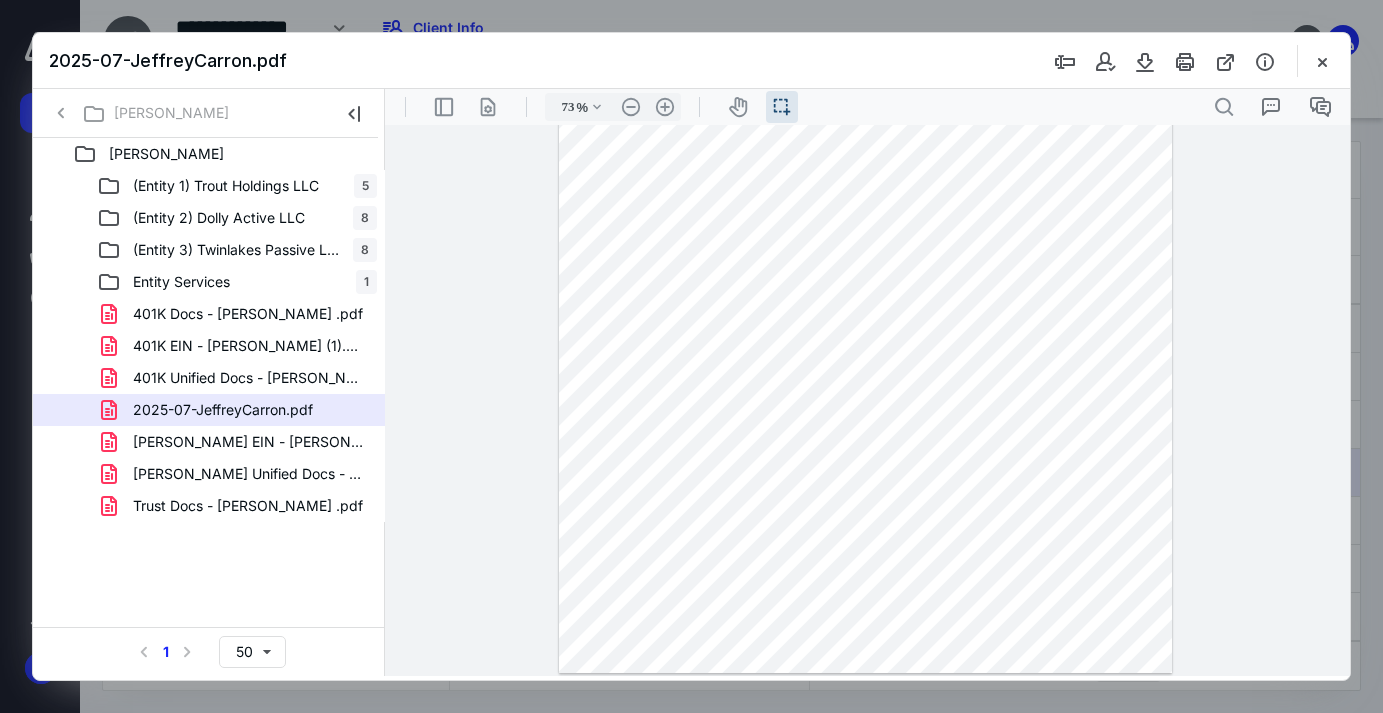 scroll, scrollTop: 0, scrollLeft: 0, axis: both 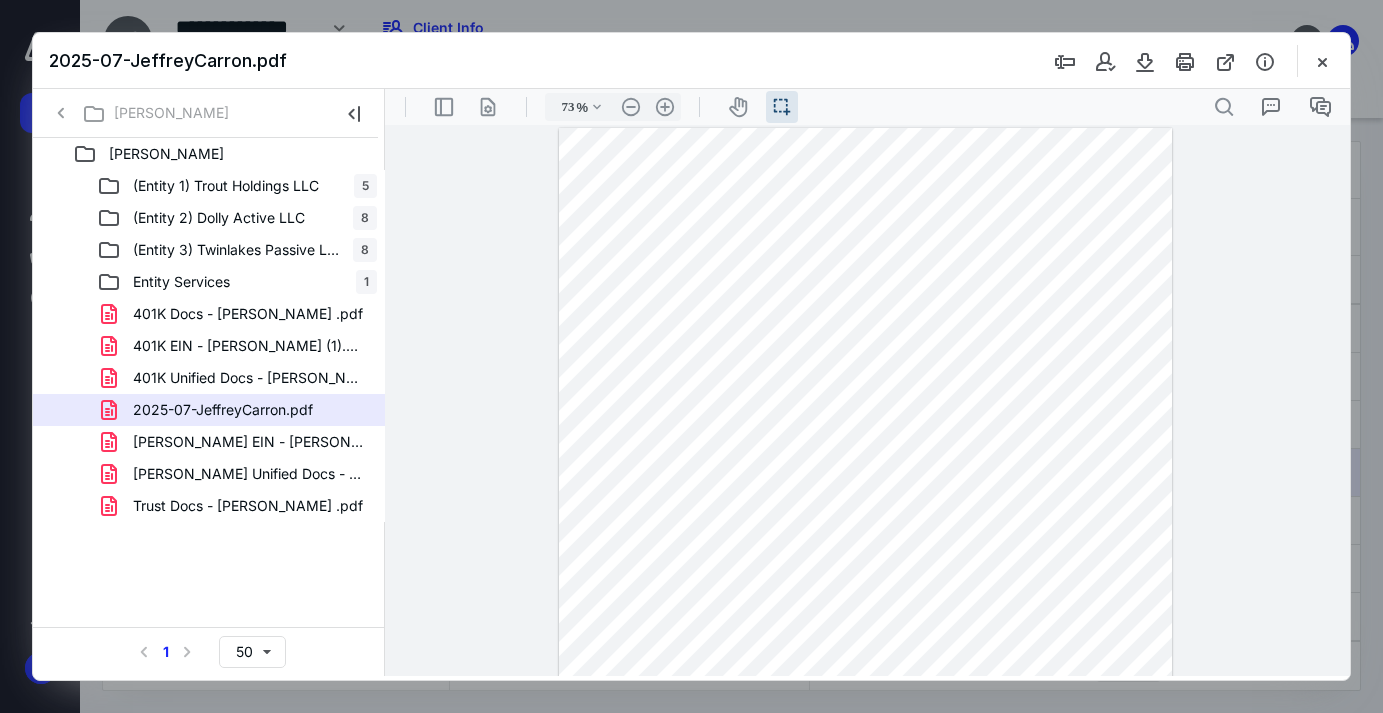 drag, startPoint x: 1079, startPoint y: 270, endPoint x: 920, endPoint y: 261, distance: 159.25452 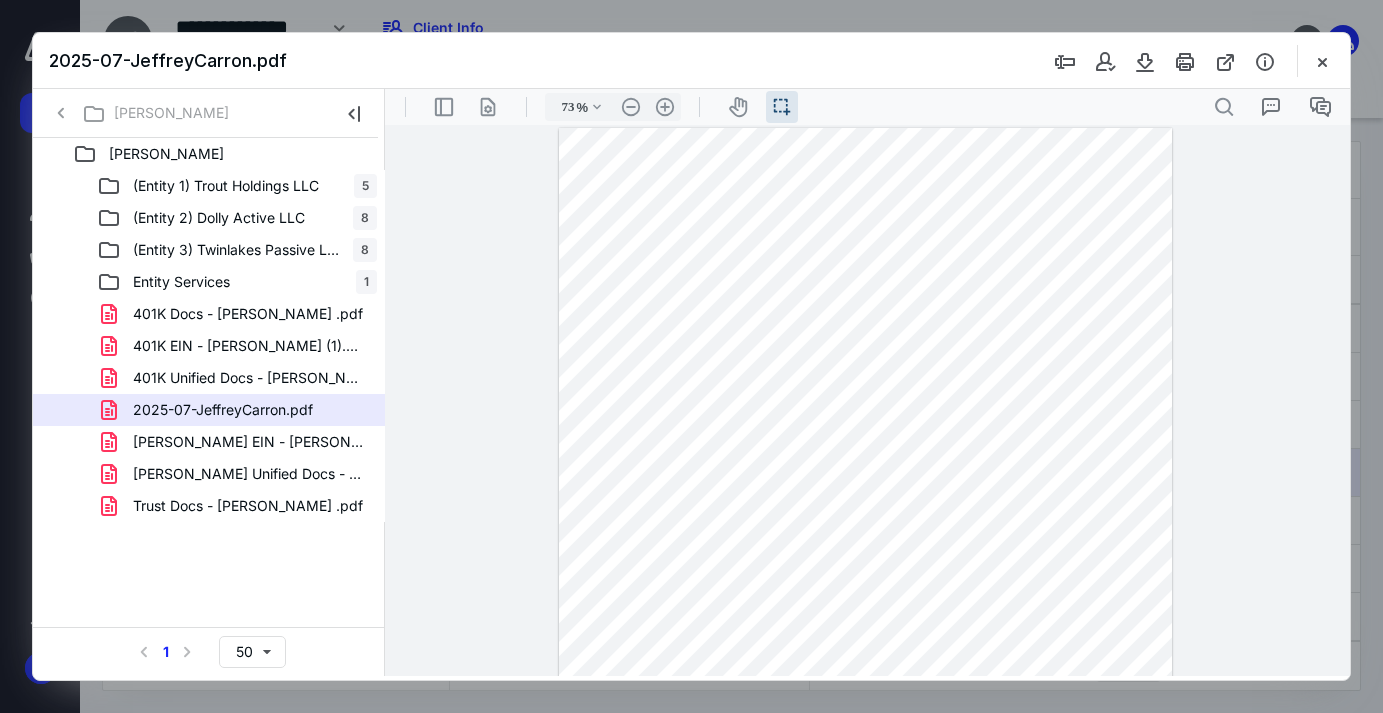 click on "**********" at bounding box center (867, 400) 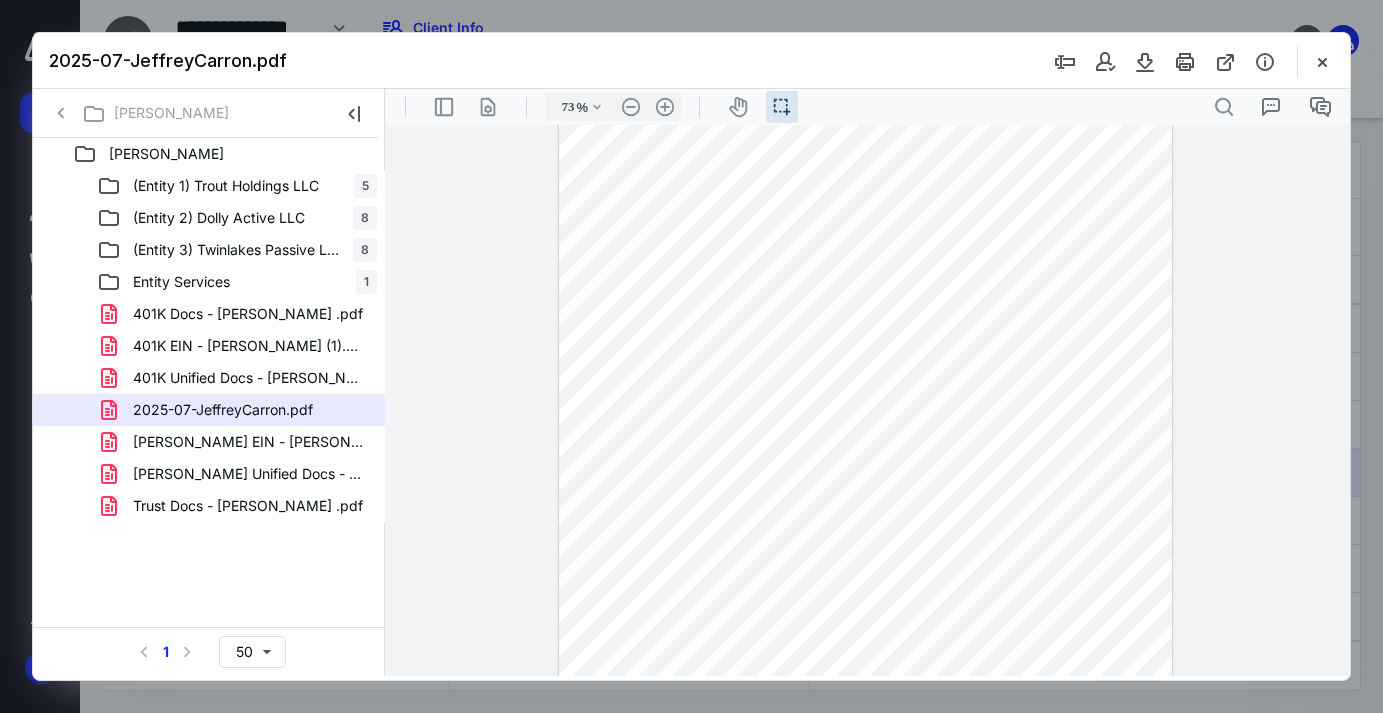scroll, scrollTop: 249, scrollLeft: 0, axis: vertical 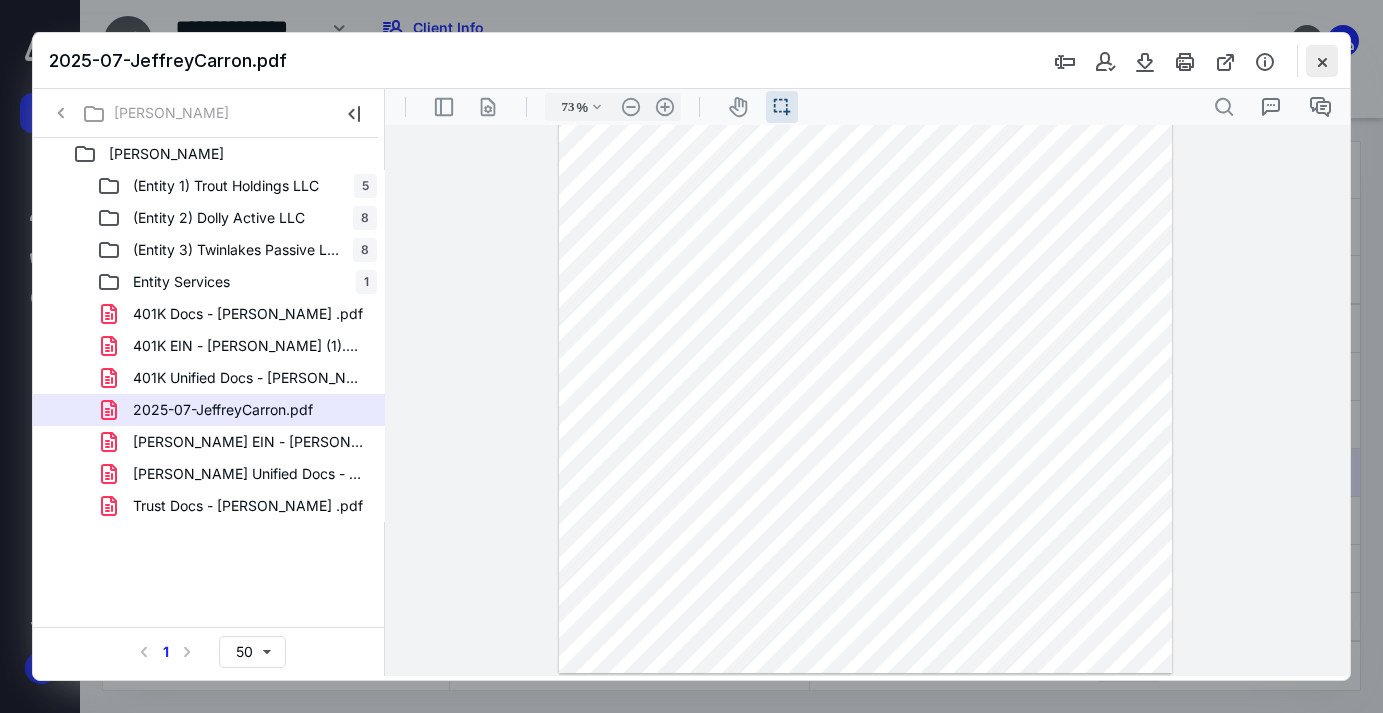 click at bounding box center [1322, 61] 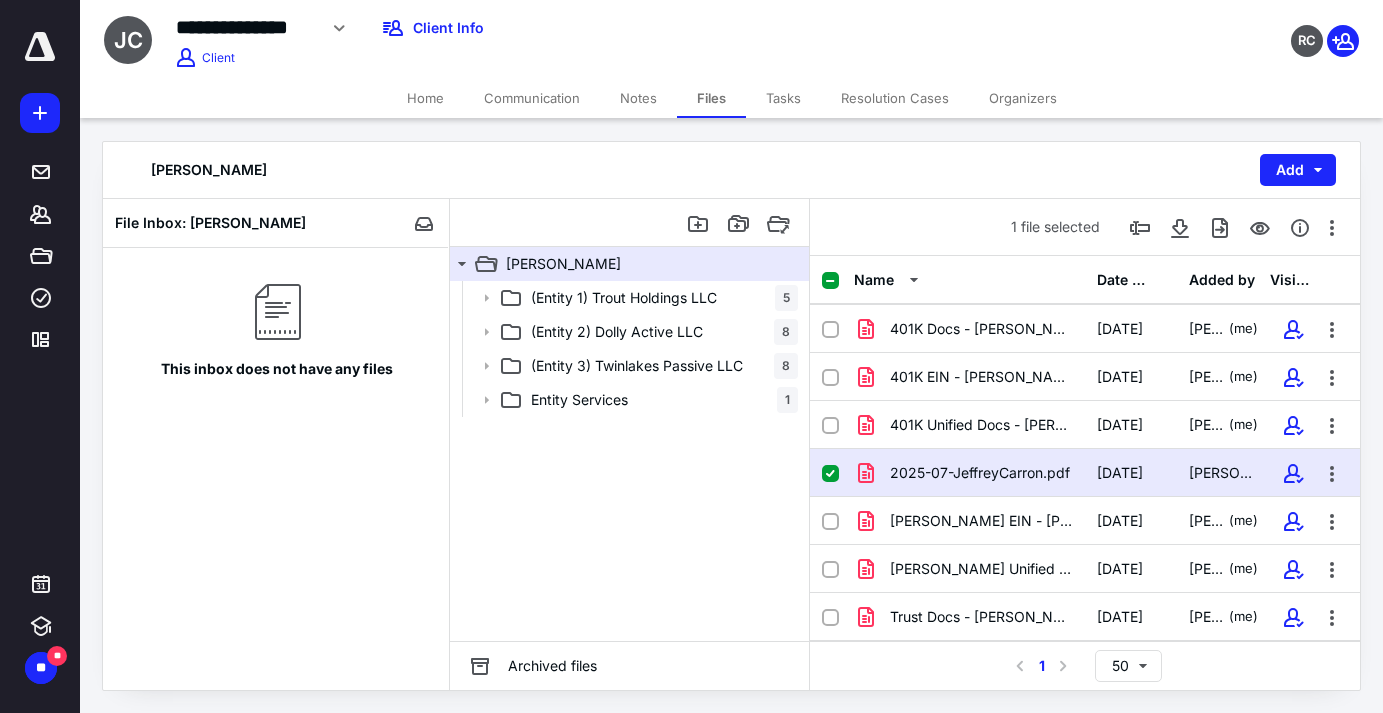 click at bounding box center [830, 474] 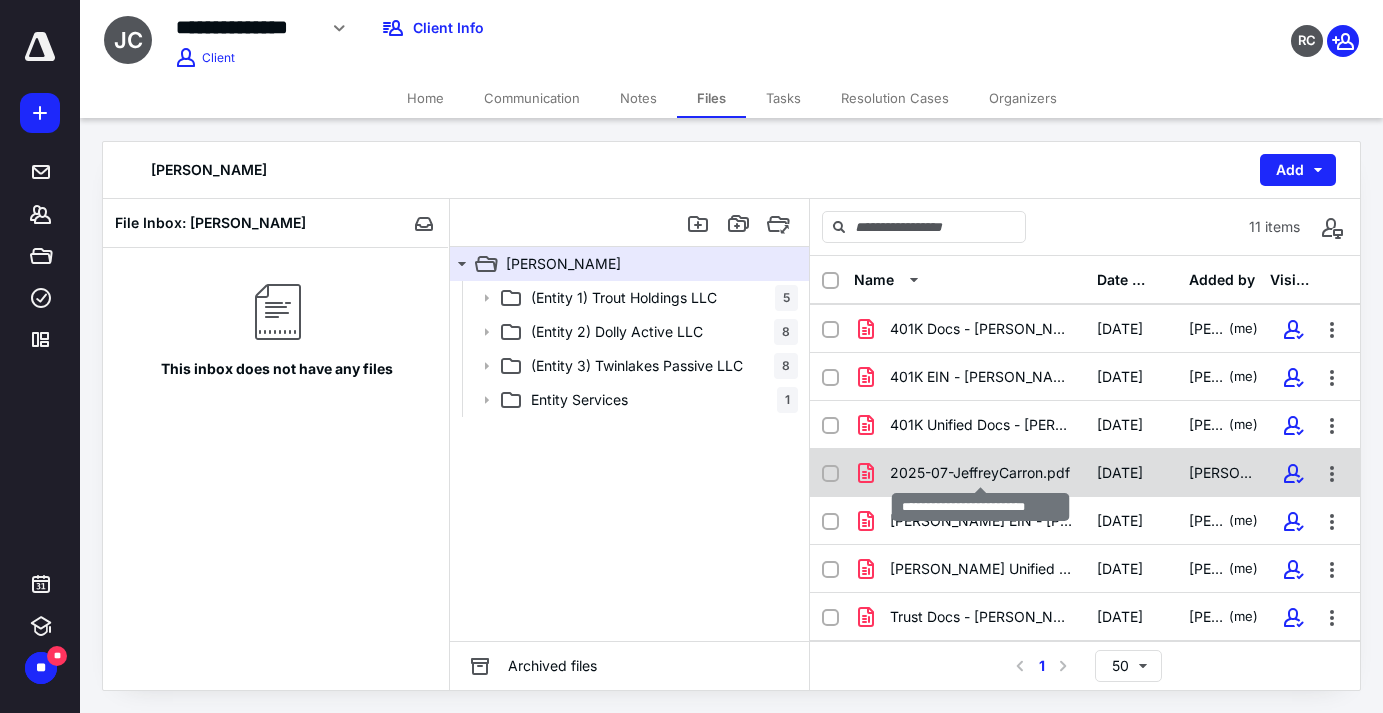 click on "2025-07-JeffreyCarron.pdf" at bounding box center [980, 473] 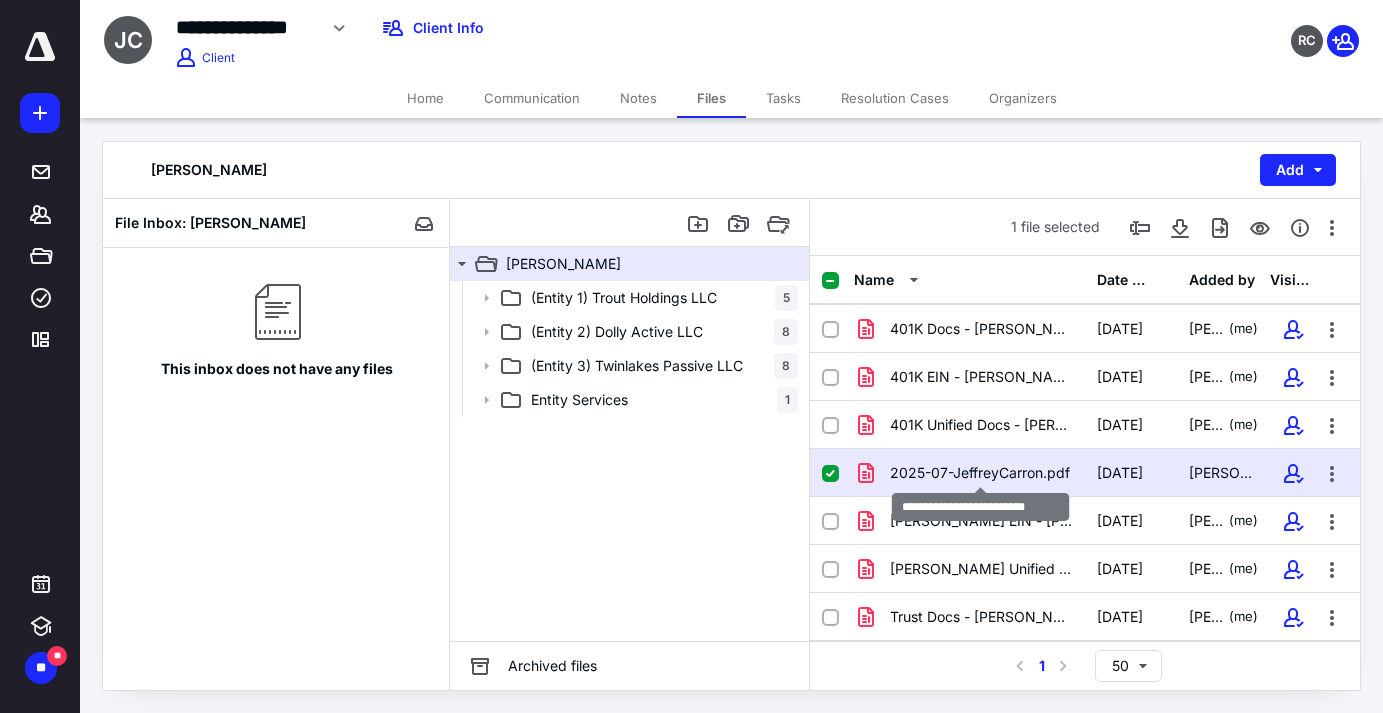 click on "2025-07-JeffreyCarron.pdf" at bounding box center (980, 473) 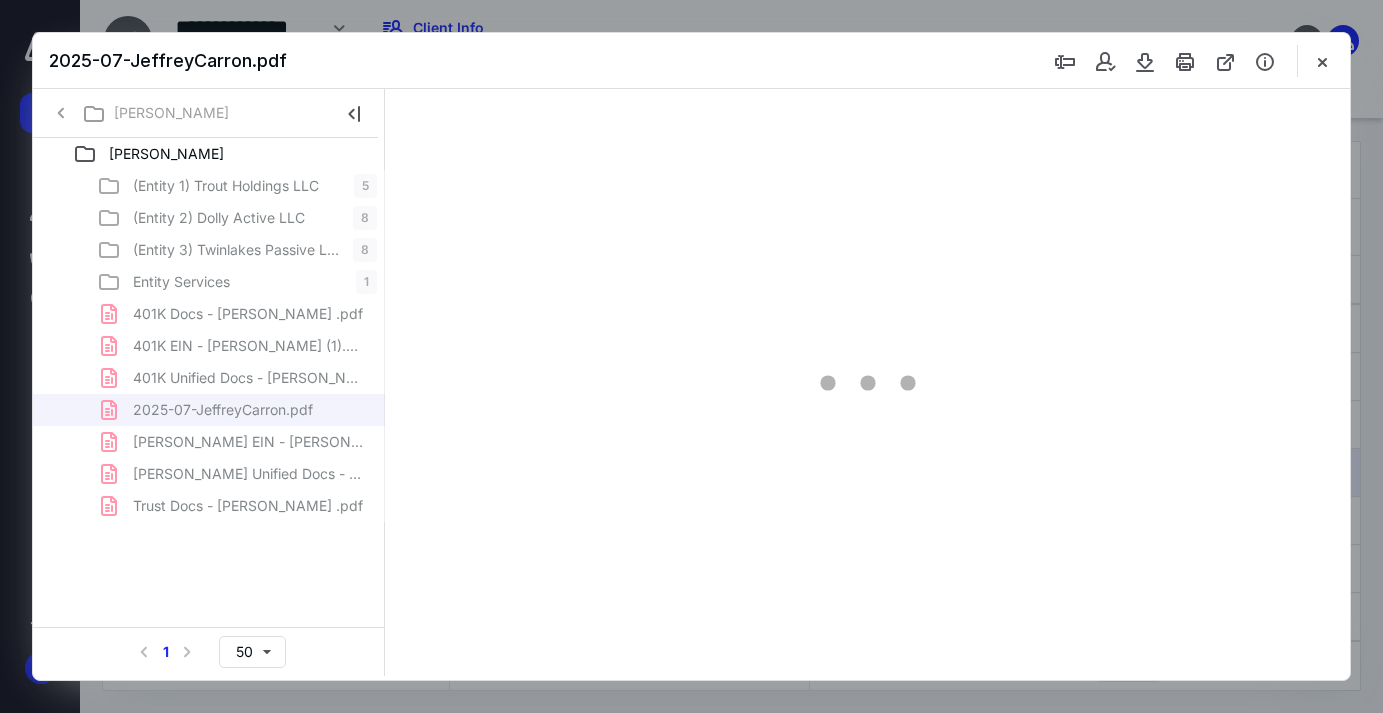 scroll, scrollTop: 0, scrollLeft: 0, axis: both 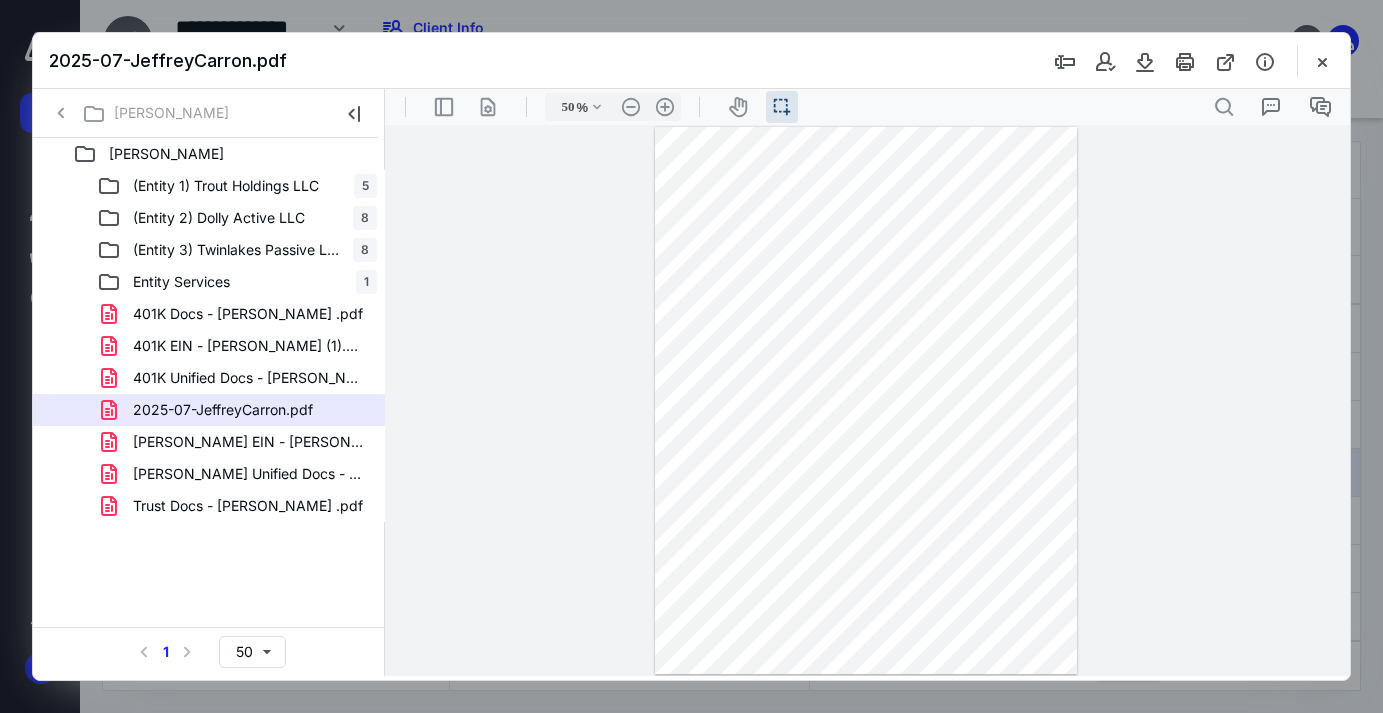 click on ".cls-1{fill:#abb0c4;} icon - header - sidebar - line .cls-1{fill:#abb0c4;} icon - header - page manipulation - line 50 % .cls-1{fill:#abb0c4;} icon - chevron - down .cls-1{fill:#abb0c4;} icon - header - zoom - out - line Current zoom is   50 % .cls-1{fill:#abb0c4;} icon - header - zoom - in - line icon-header-pan20 icon / operation / multi select .cls-1{fill:#abb0c4;} icon - header - search" at bounding box center (867, 107) 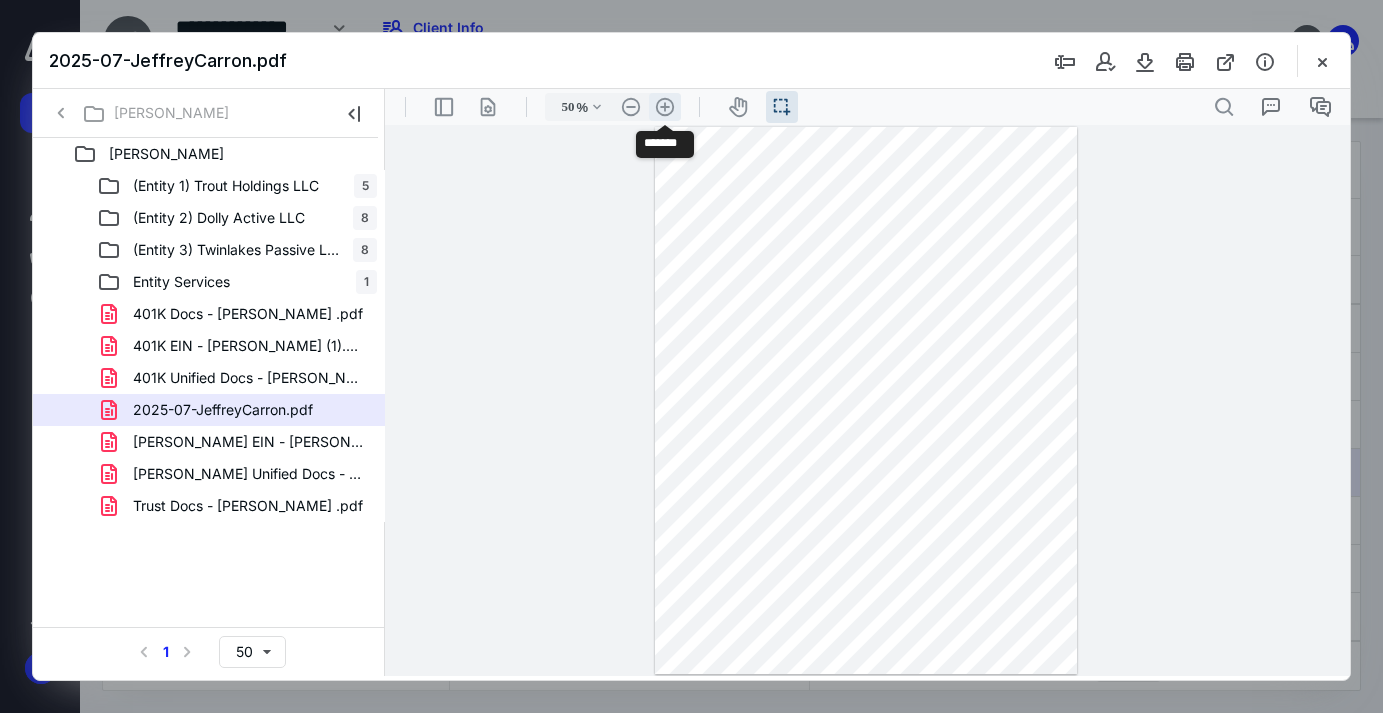 click on ".cls-1{fill:#abb0c4;} icon - header - zoom - in - line" at bounding box center [665, 107] 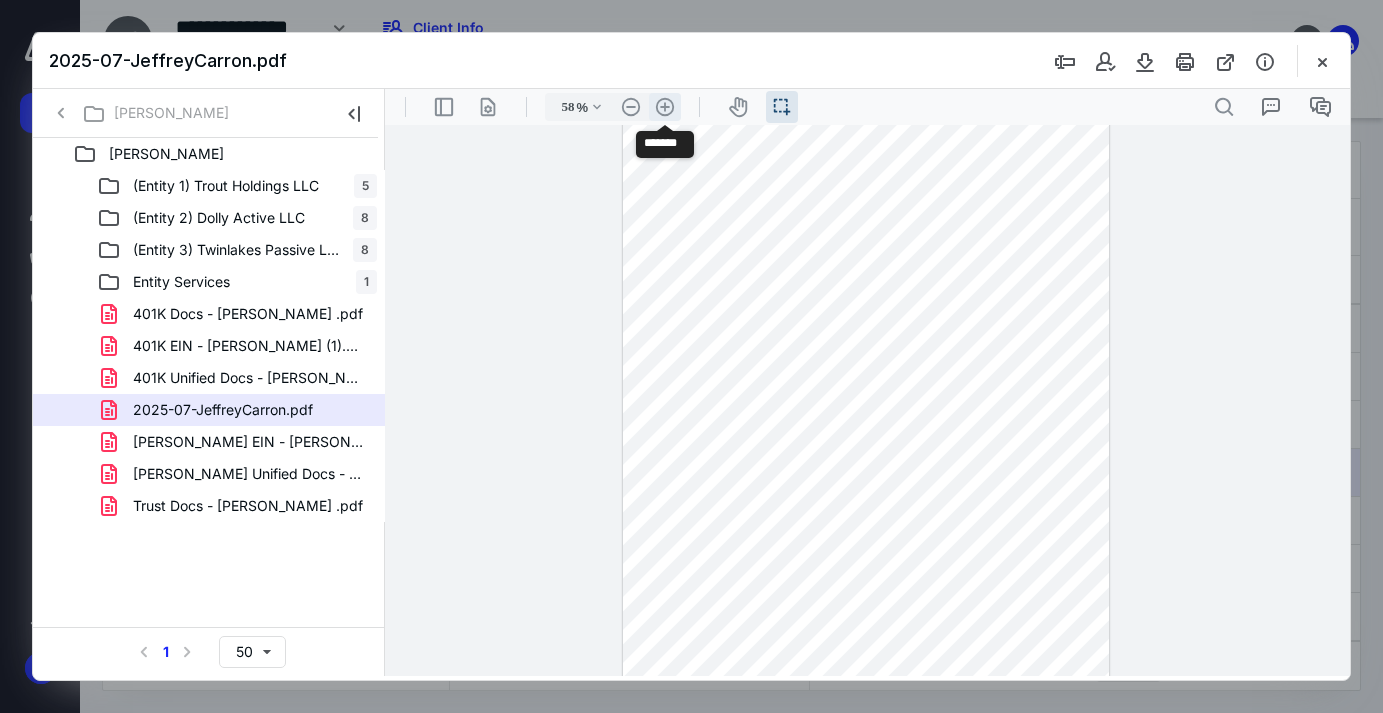 click on ".cls-1{fill:#abb0c4;} icon - header - zoom - in - line" at bounding box center [665, 107] 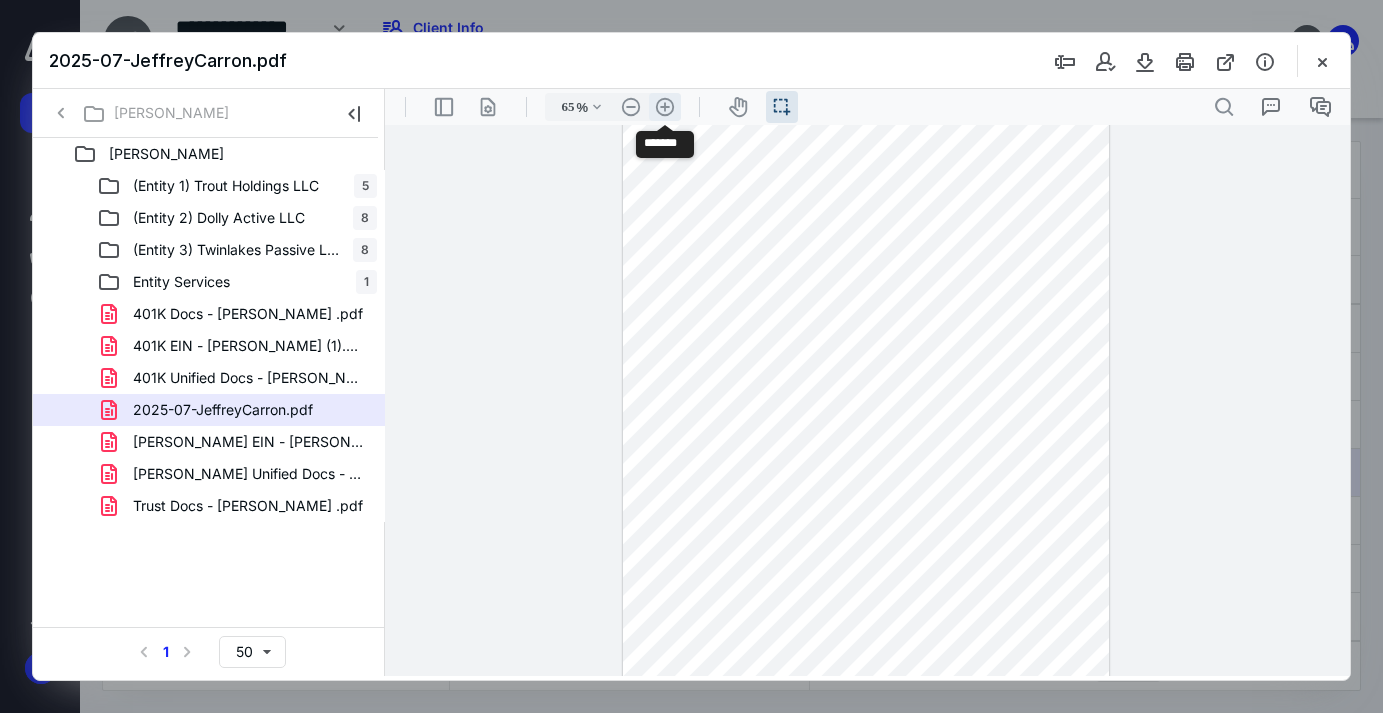 click on ".cls-1{fill:#abb0c4;} icon - header - zoom - in - line" at bounding box center (665, 107) 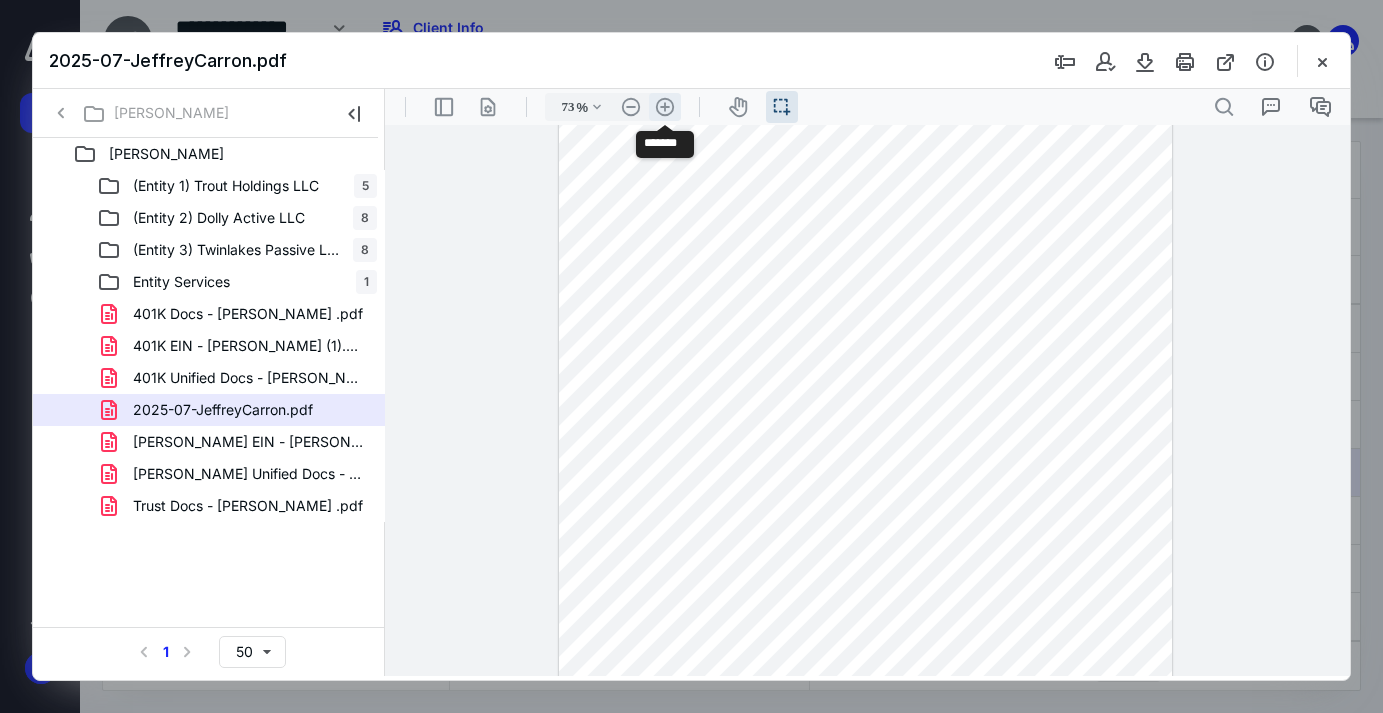 click on ".cls-1{fill:#abb0c4;} icon - header - zoom - in - line" at bounding box center (665, 107) 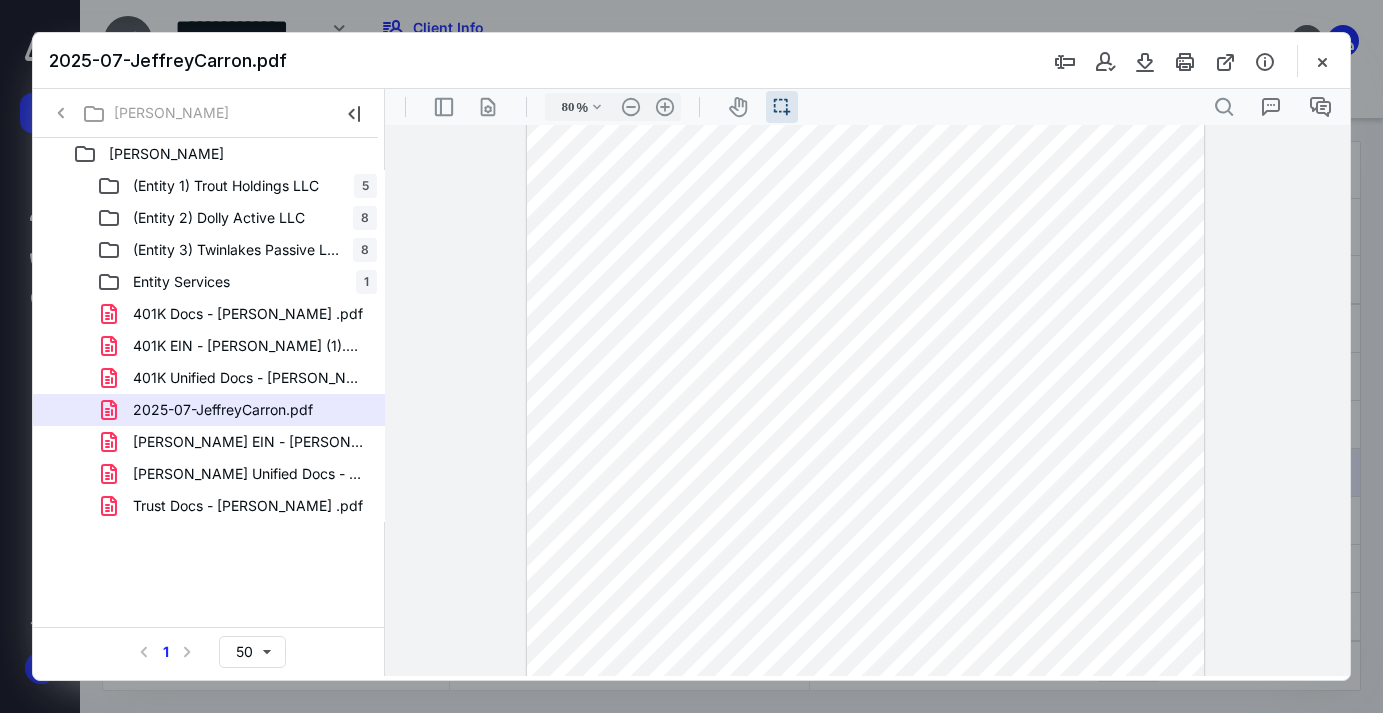 scroll, scrollTop: 214, scrollLeft: 0, axis: vertical 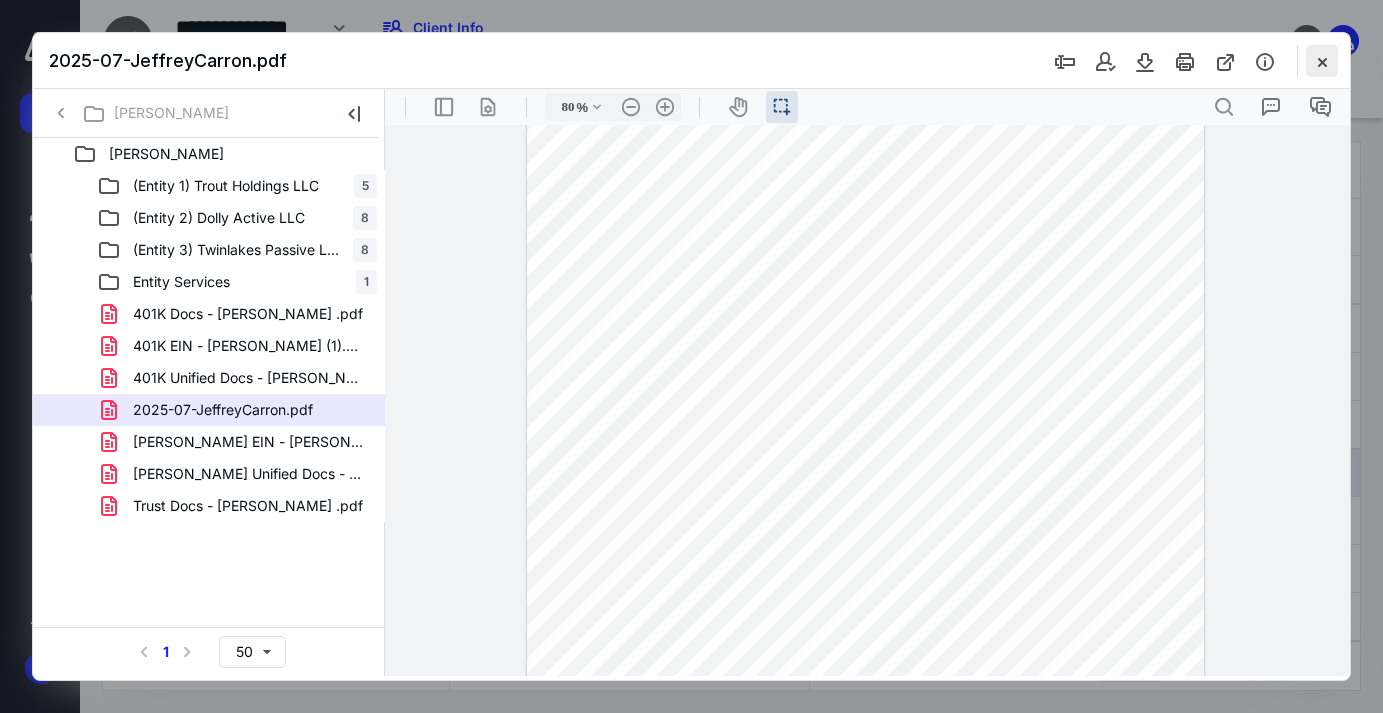 click at bounding box center (1322, 61) 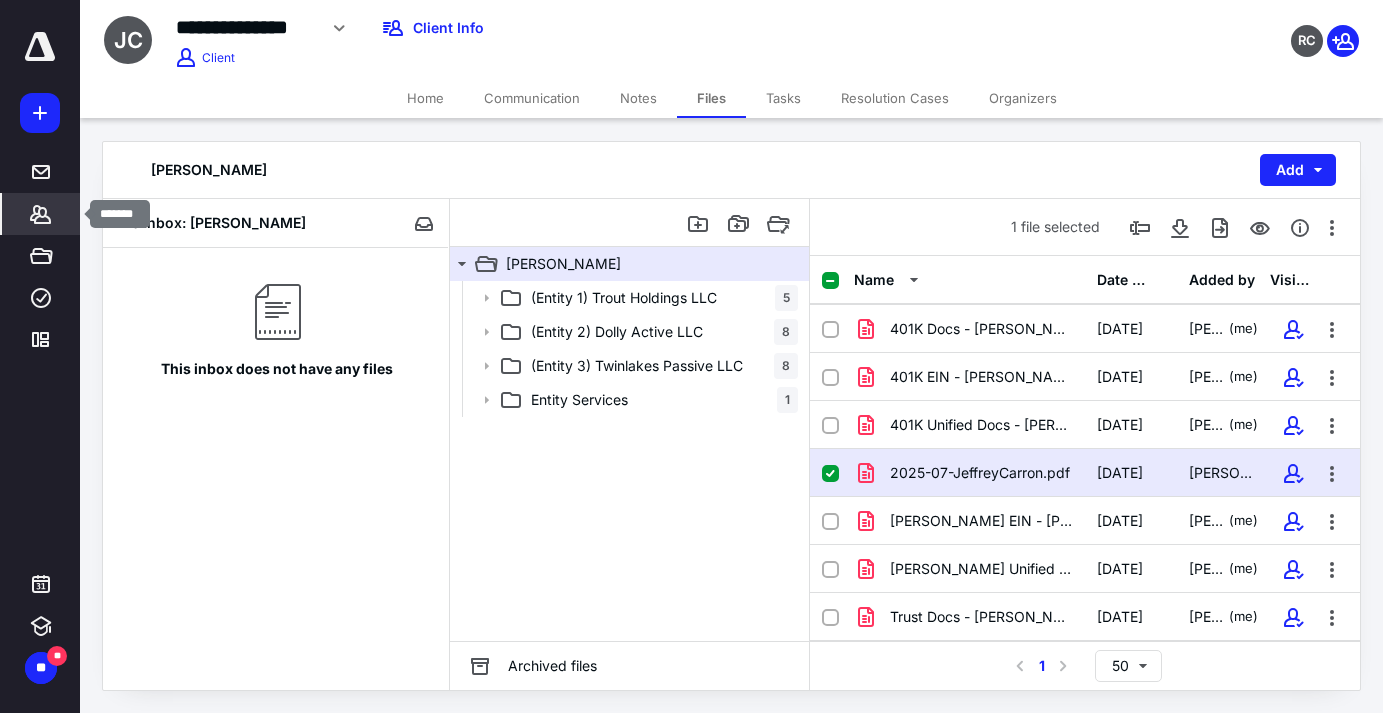click 